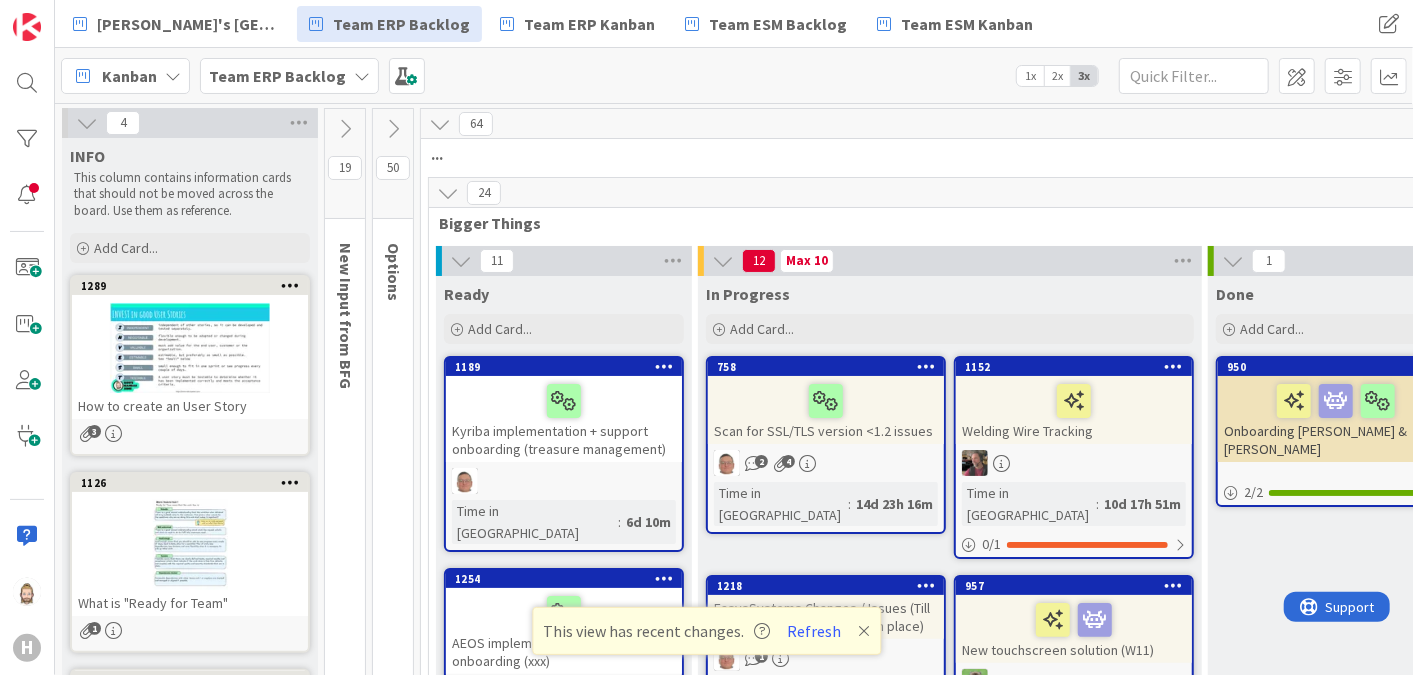scroll, scrollTop: 0, scrollLeft: 0, axis: both 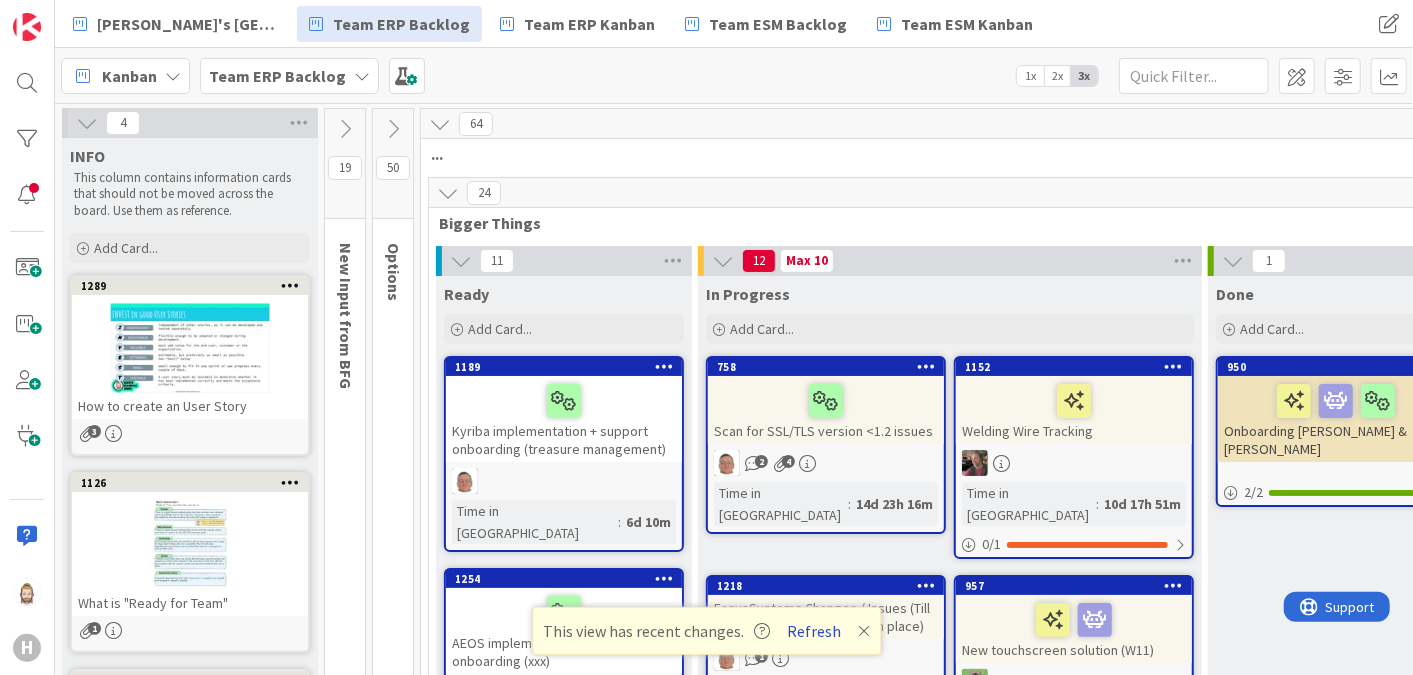 click on "Refresh" at bounding box center (814, 631) 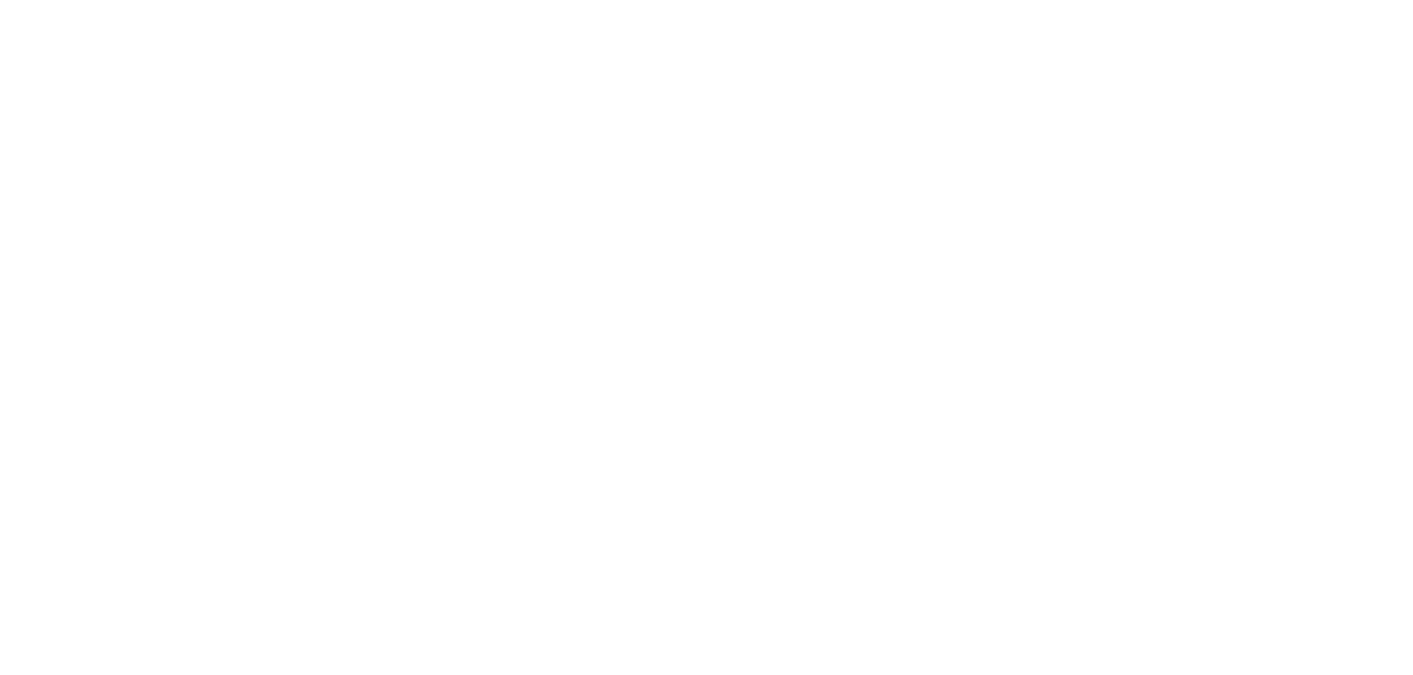 scroll, scrollTop: 0, scrollLeft: 0, axis: both 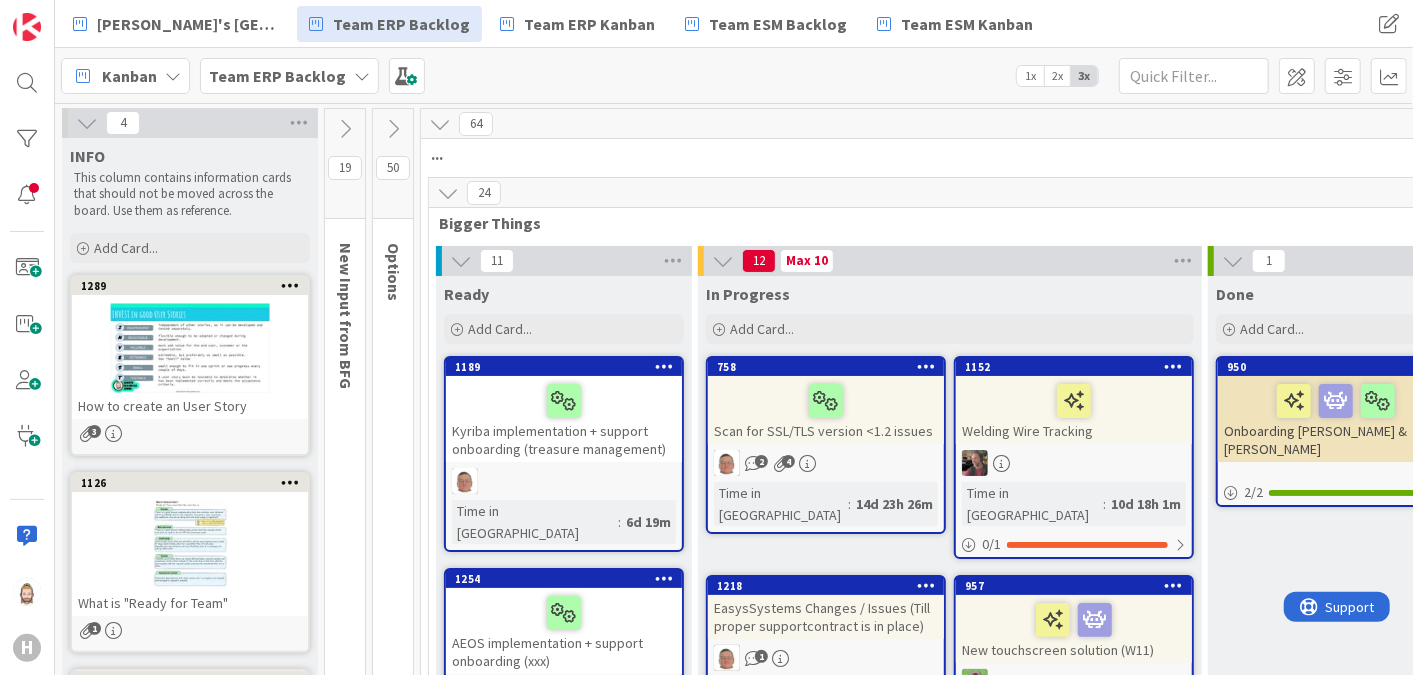 click at bounding box center [87, 123] 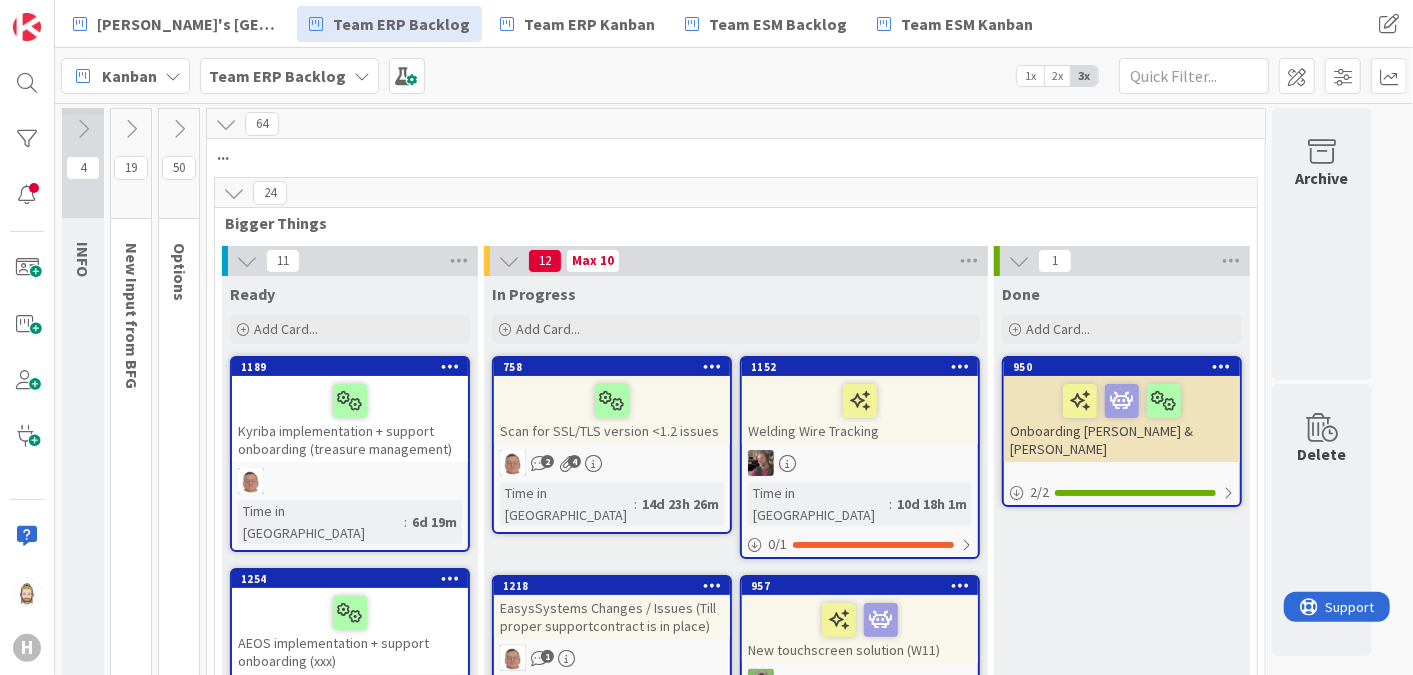 click at bounding box center [131, 129] 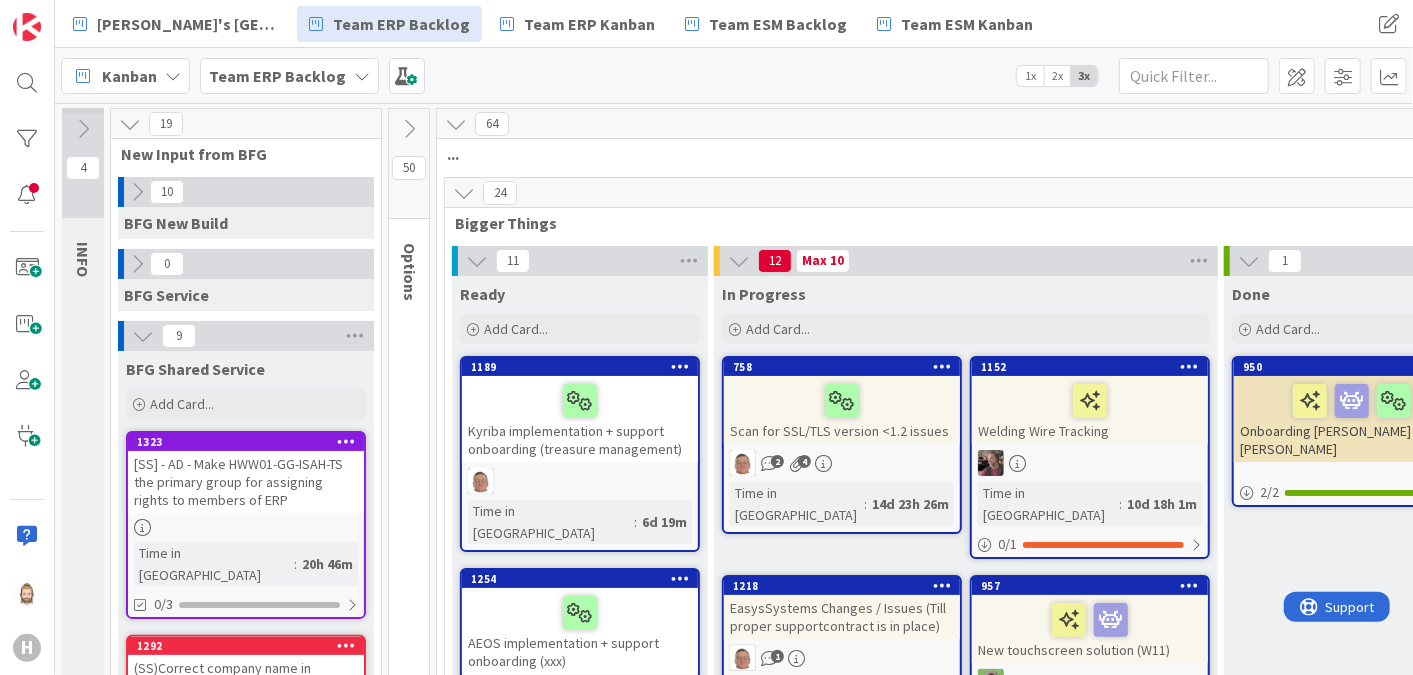 click at bounding box center (409, 129) 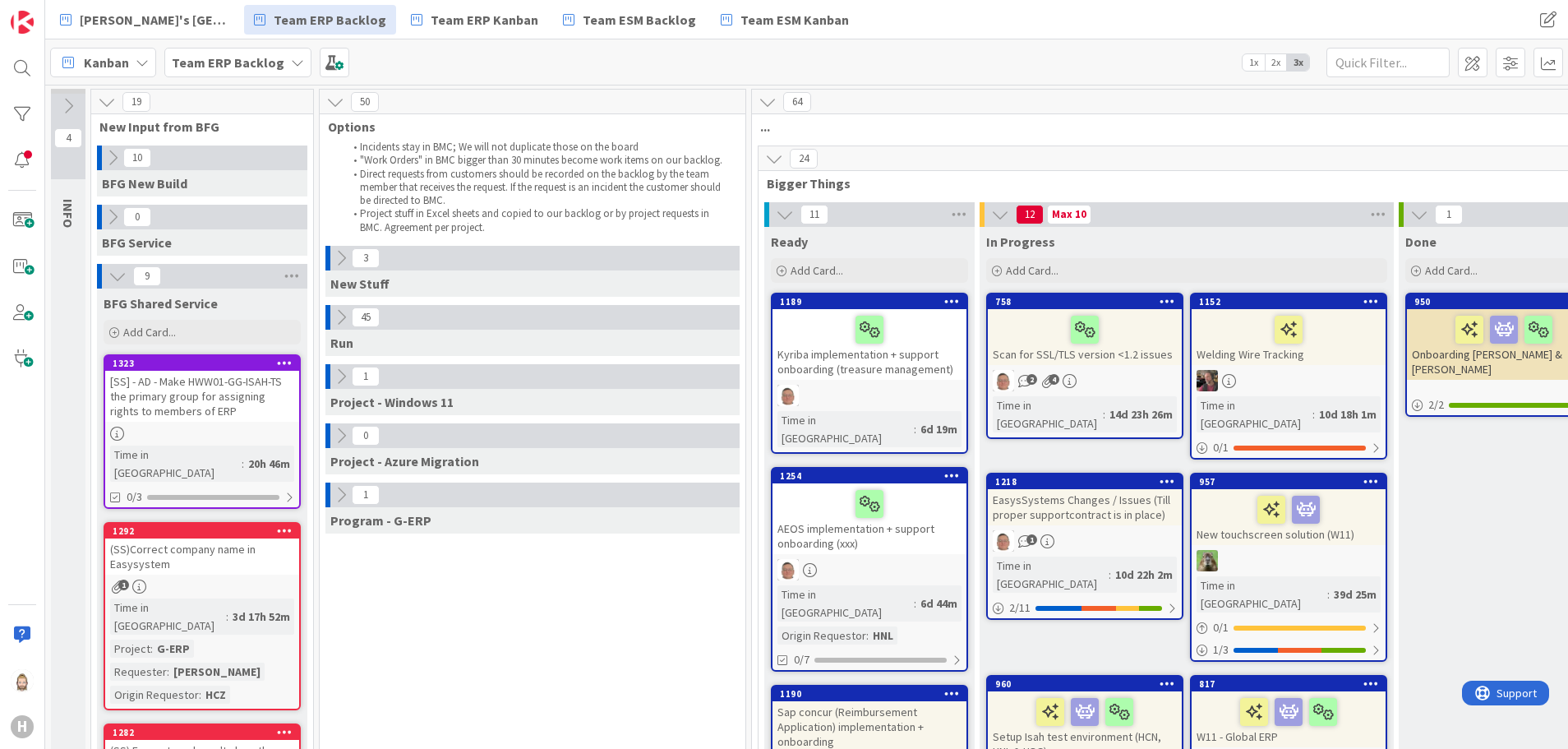 click at bounding box center [118, 276] 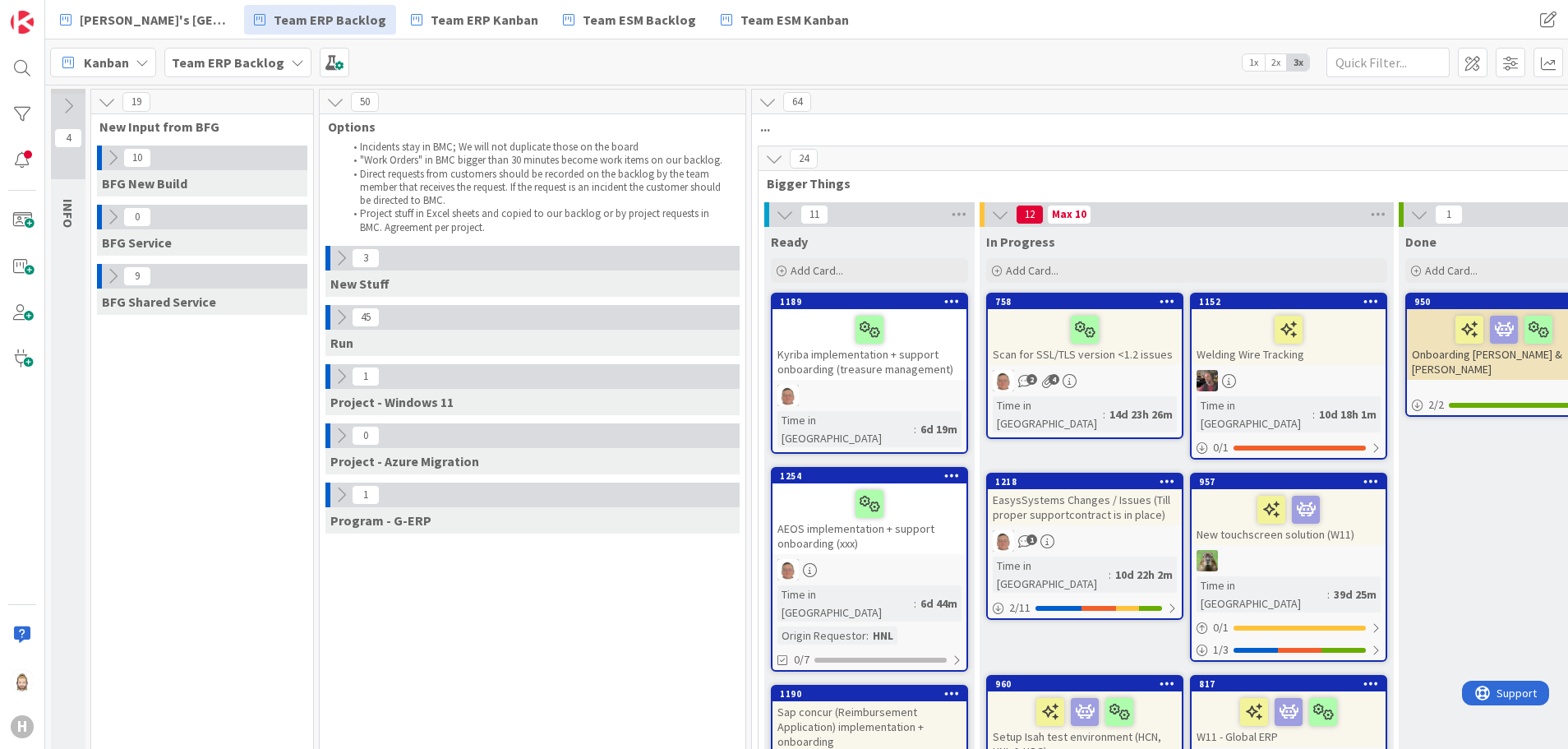 click at bounding box center (113, 158) 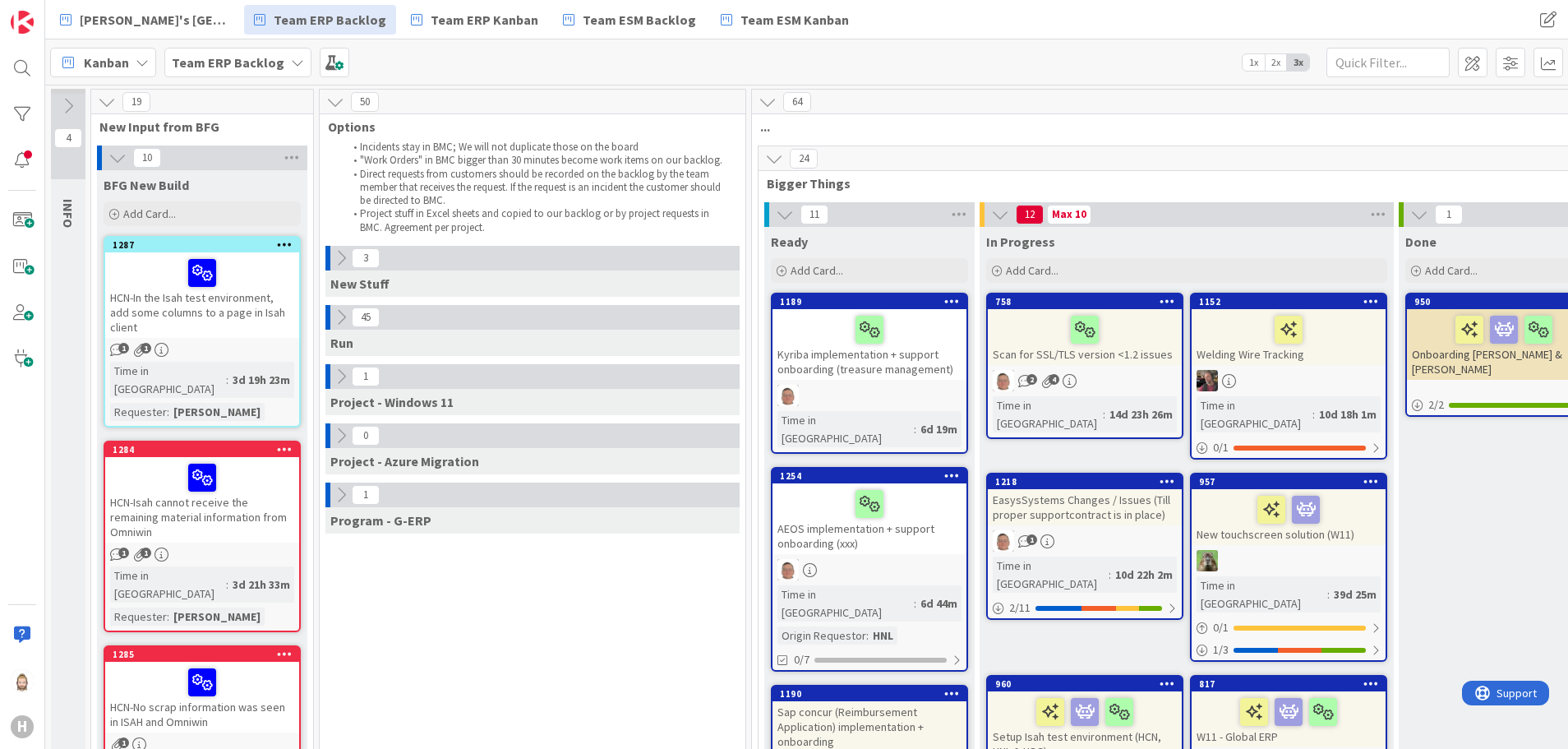 click at bounding box center [774, 159] 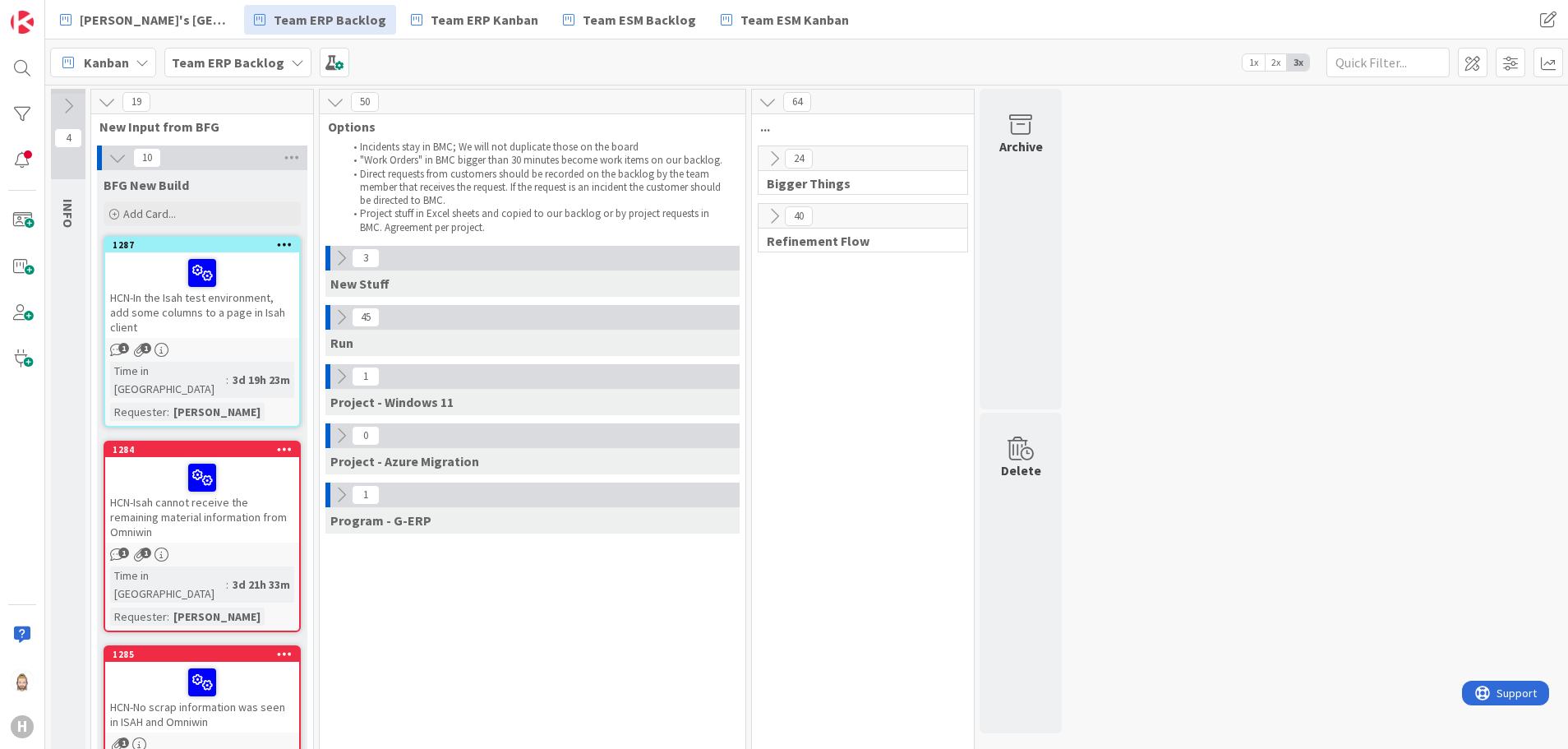 click at bounding box center (774, 216) 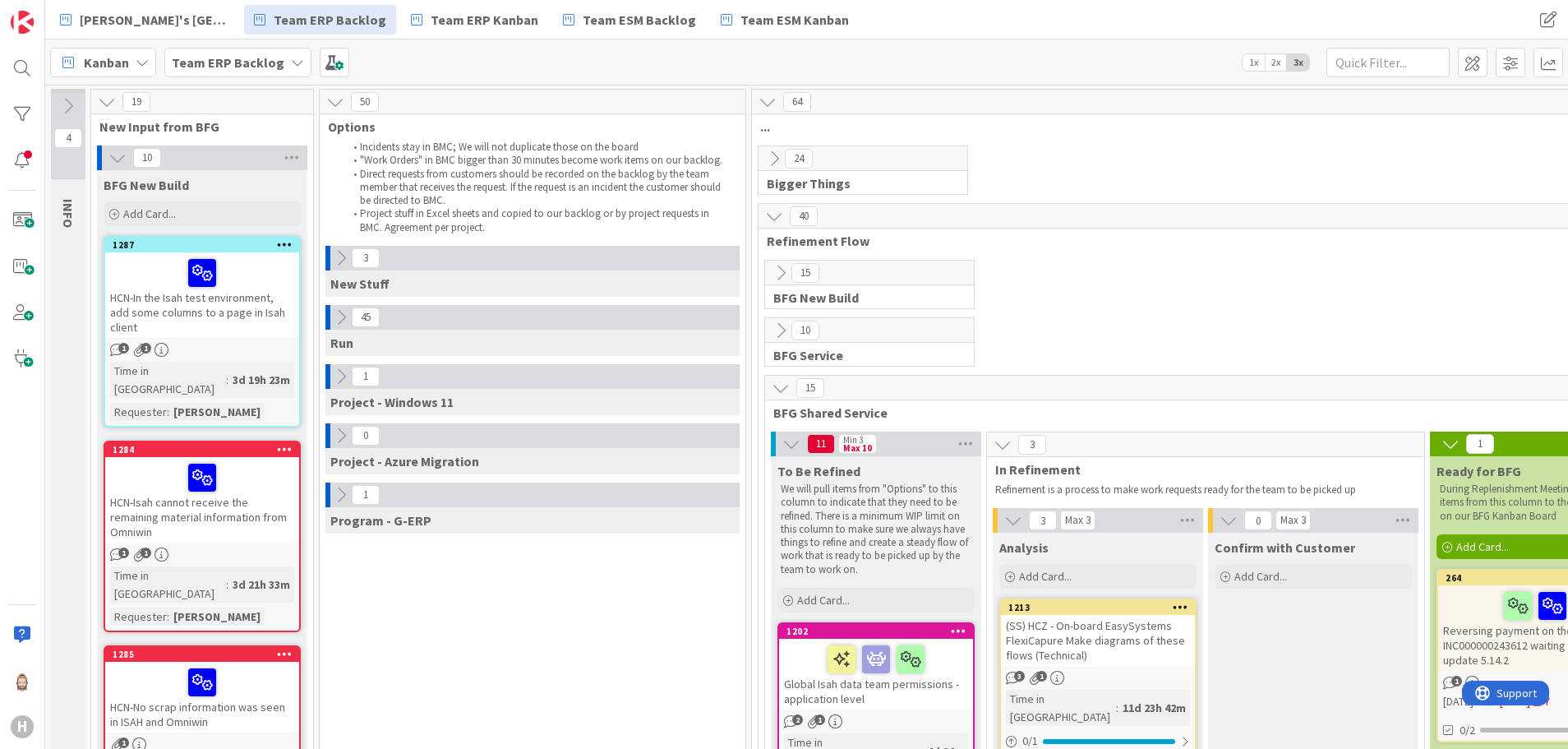 click at bounding box center (781, 388) 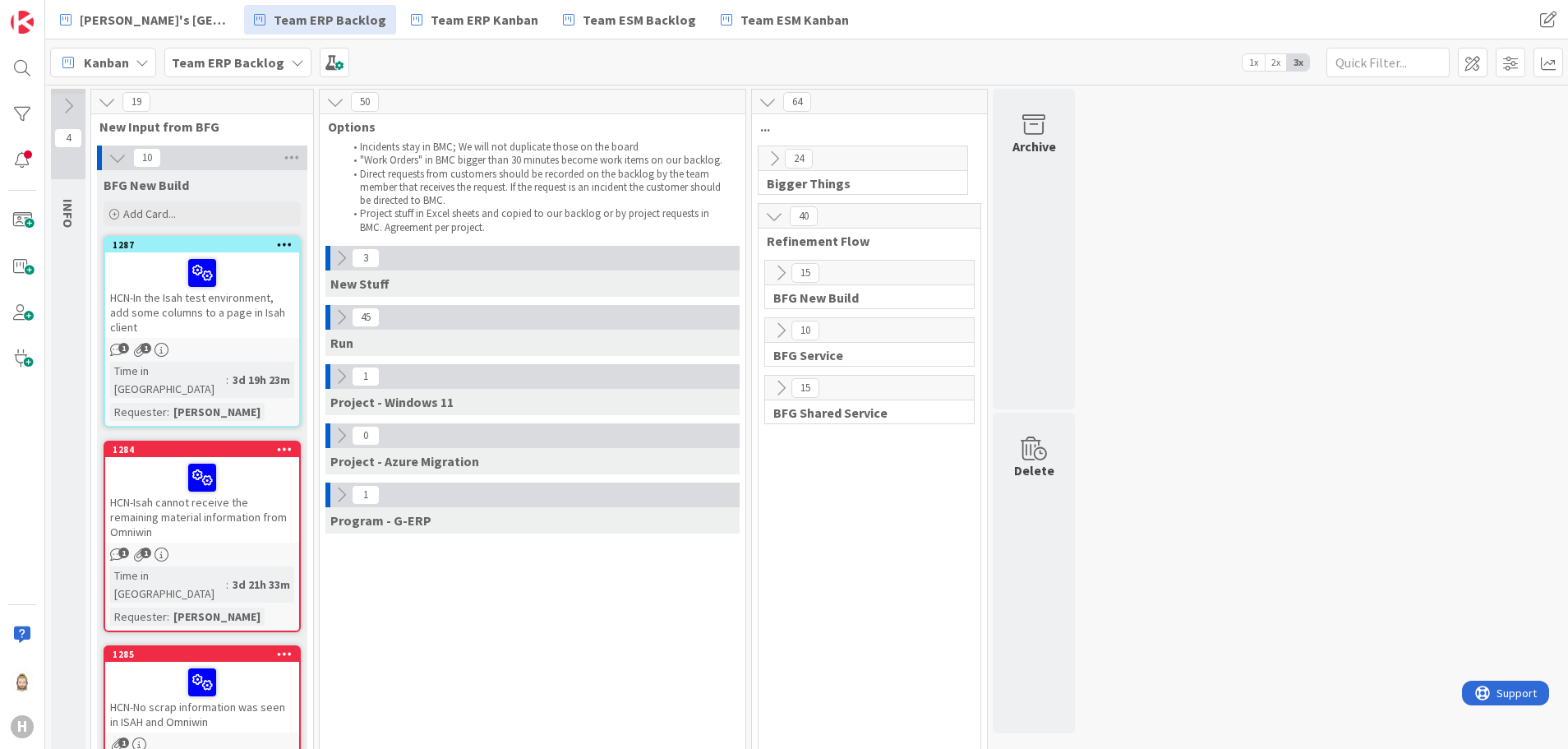 click at bounding box center (781, 273) 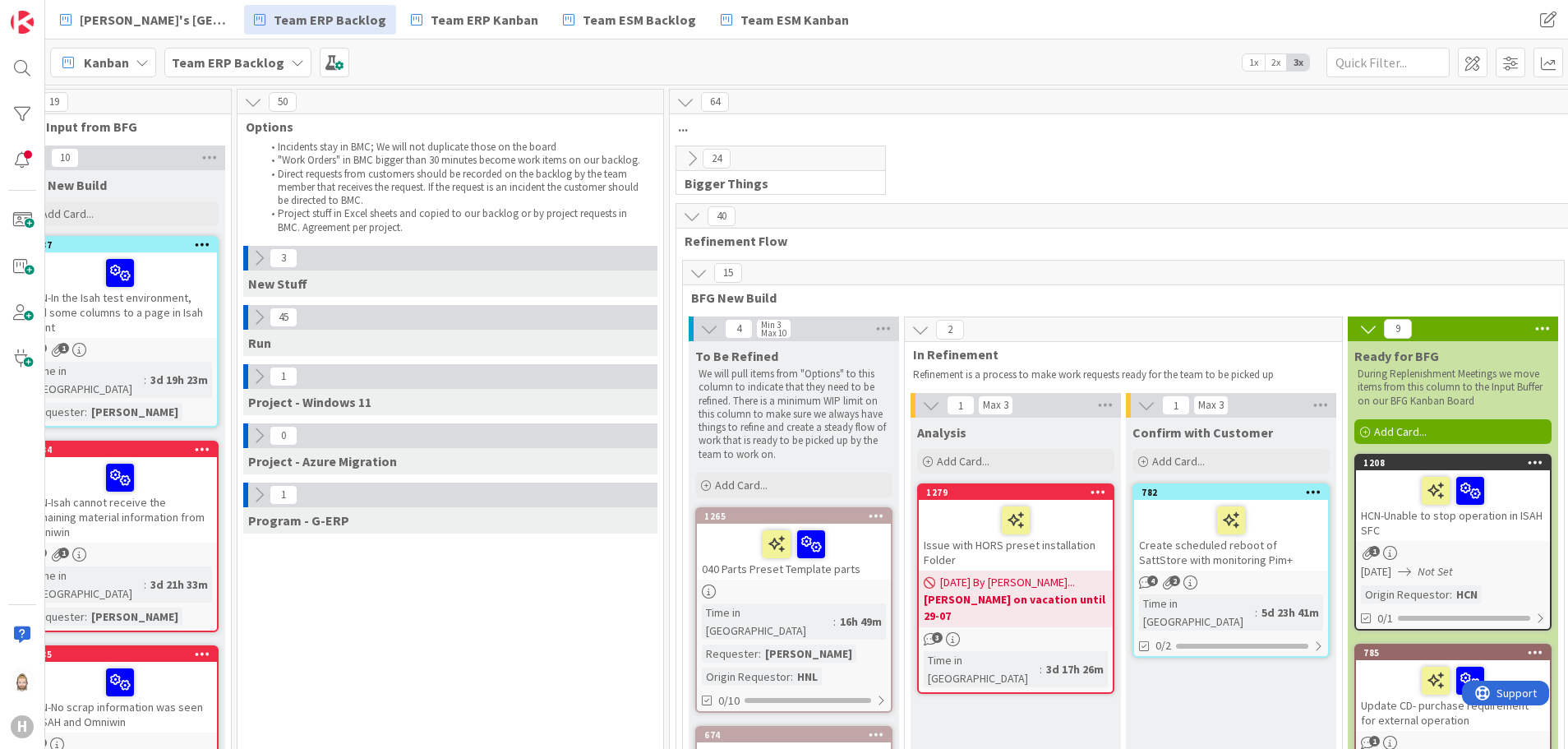 scroll, scrollTop: 0, scrollLeft: 204, axis: horizontal 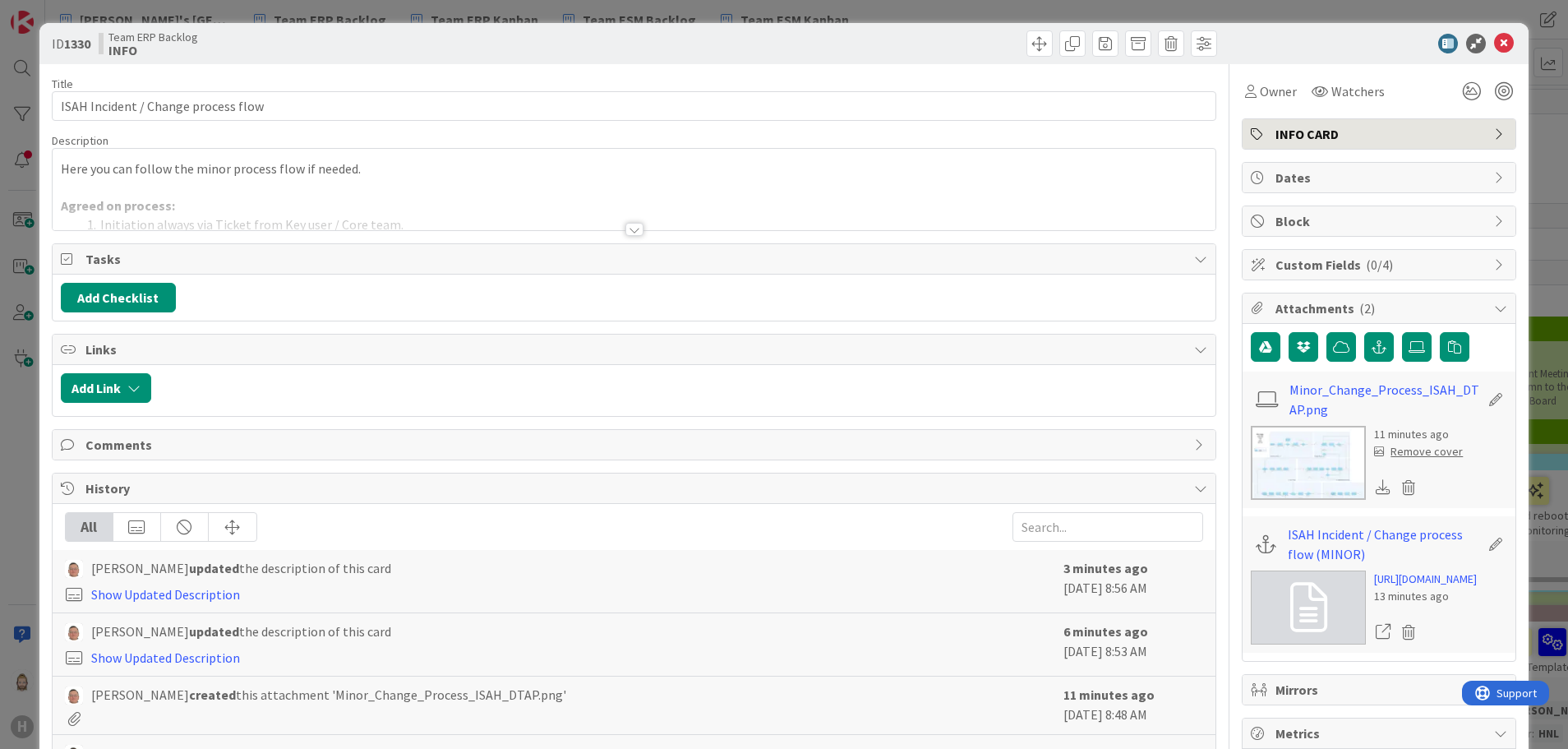 click at bounding box center [634, 229] 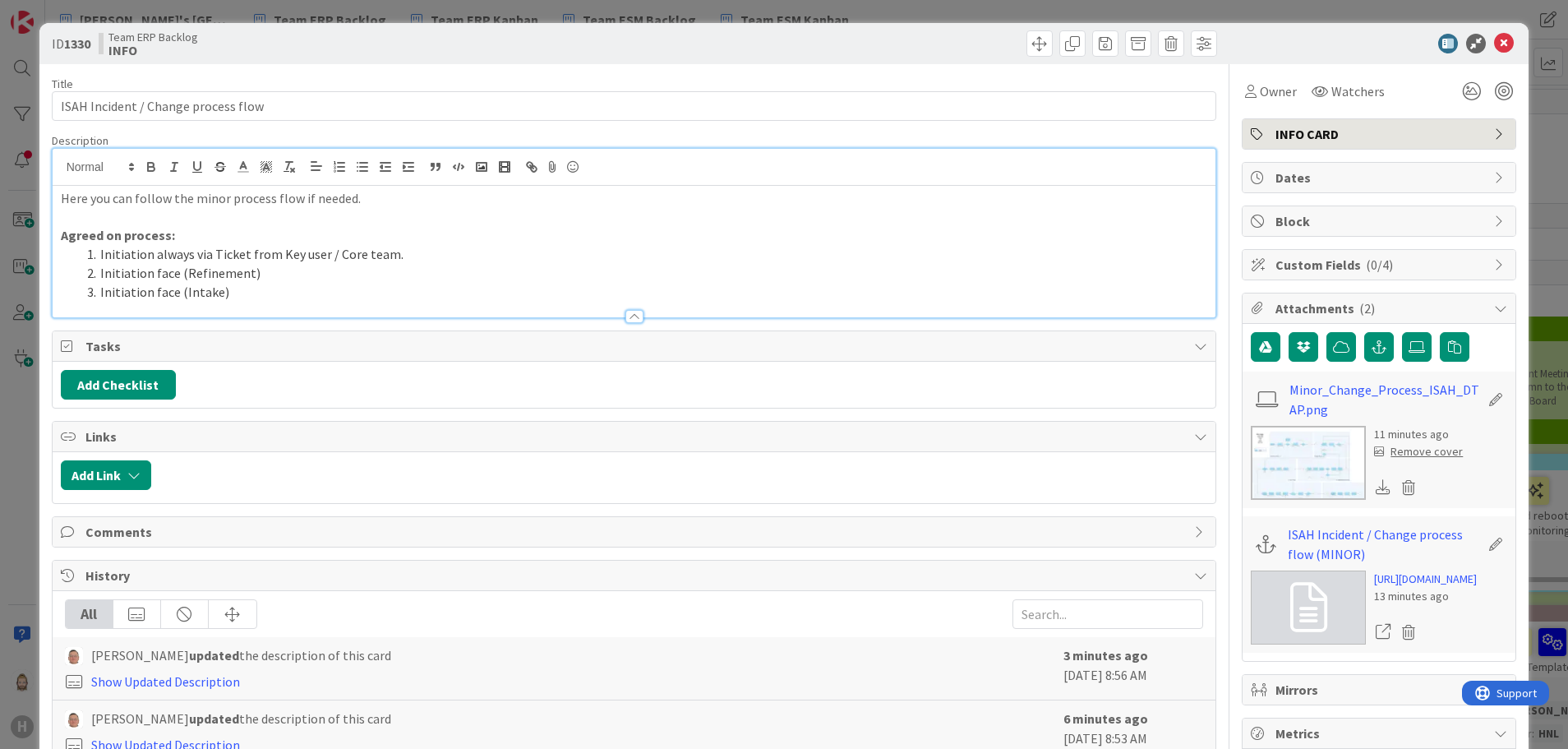 click at bounding box center (1308, 463) 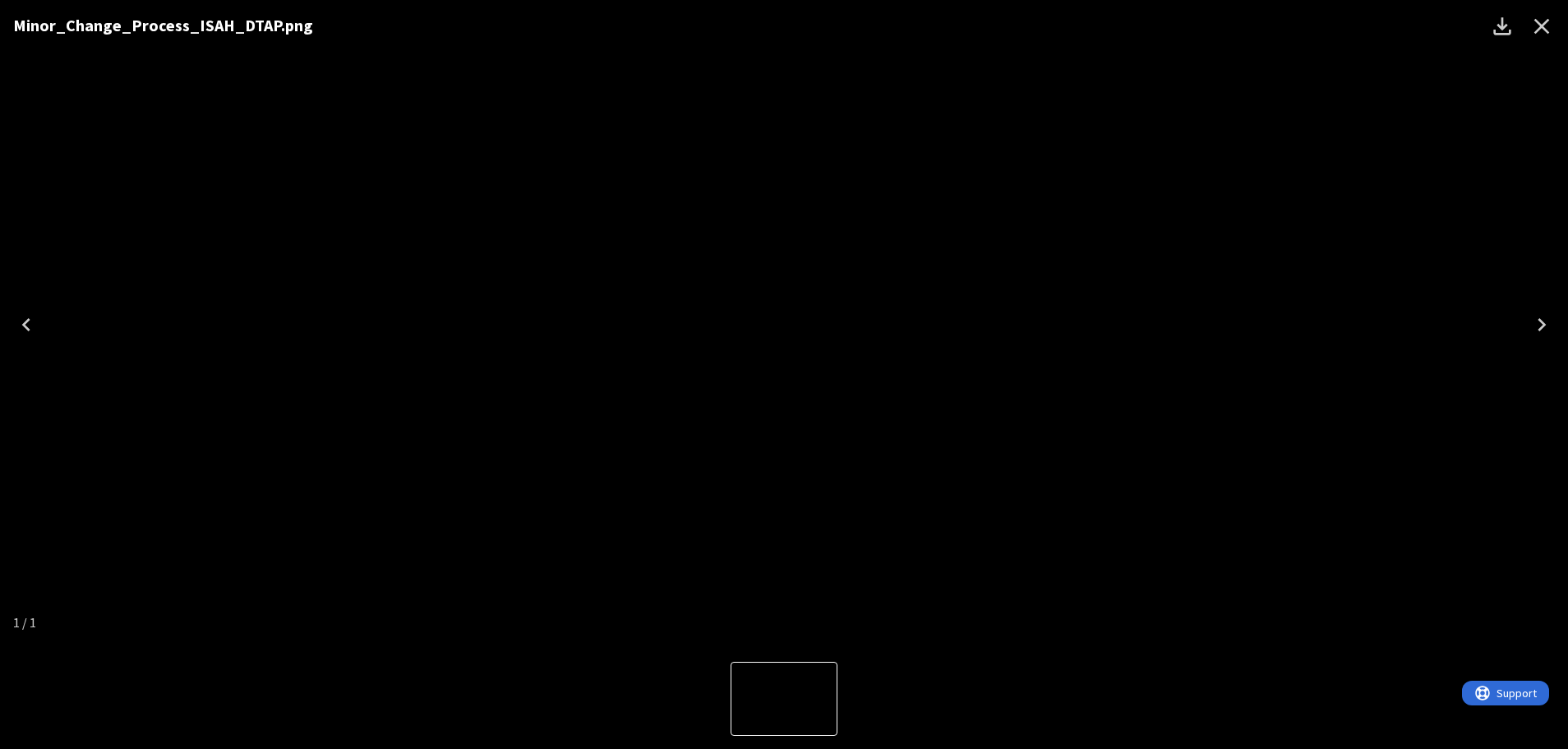 click 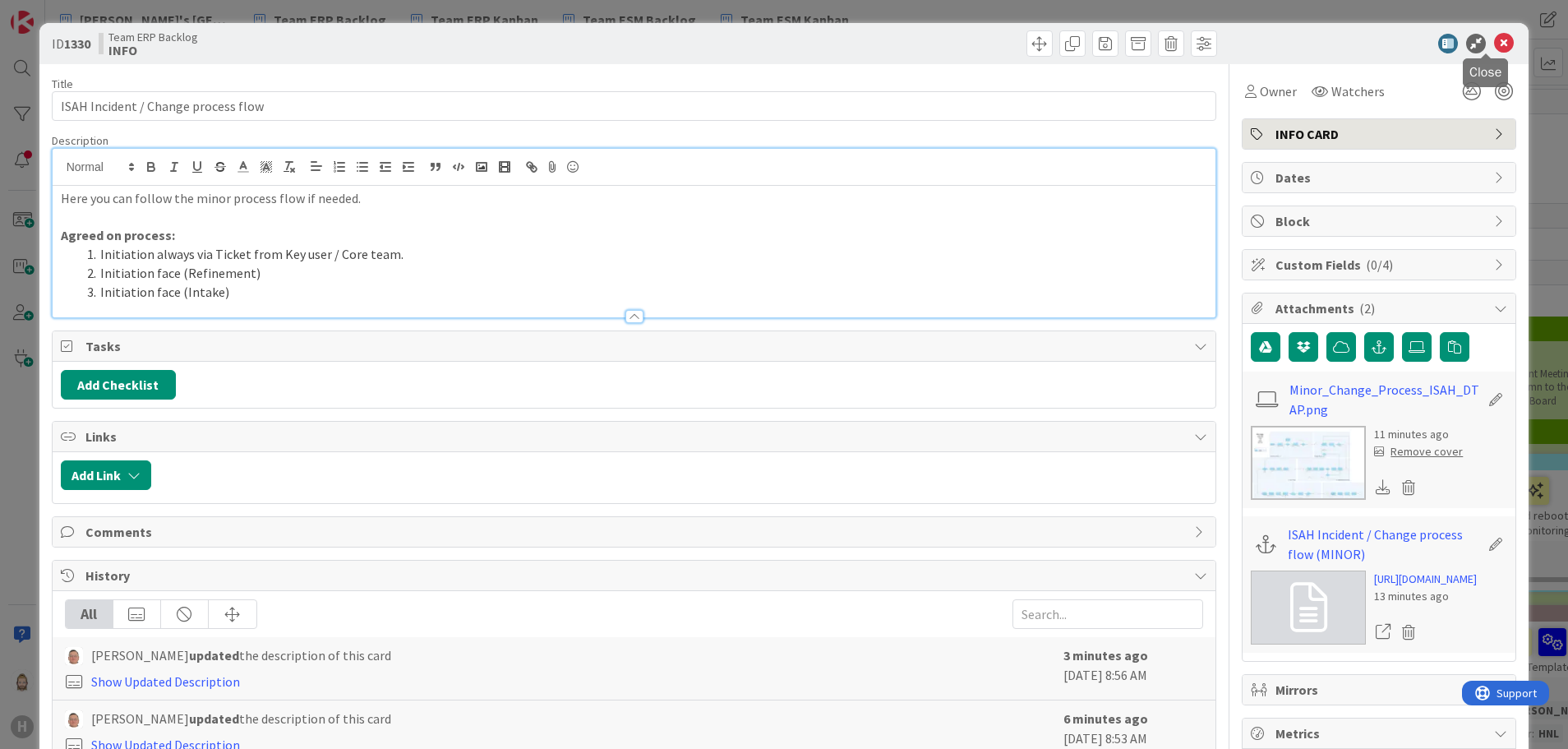 click at bounding box center [1504, 44] 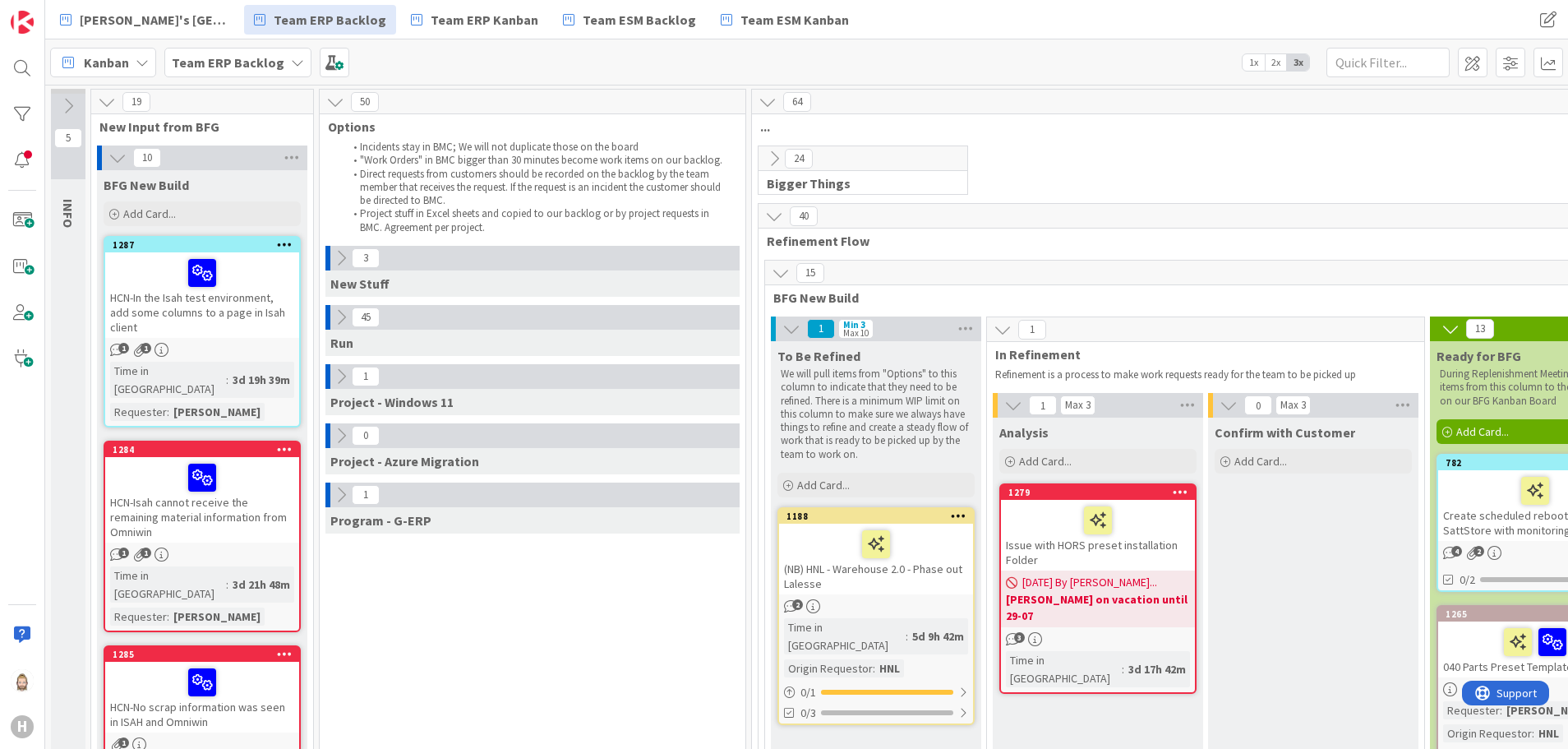 scroll, scrollTop: 0, scrollLeft: 0, axis: both 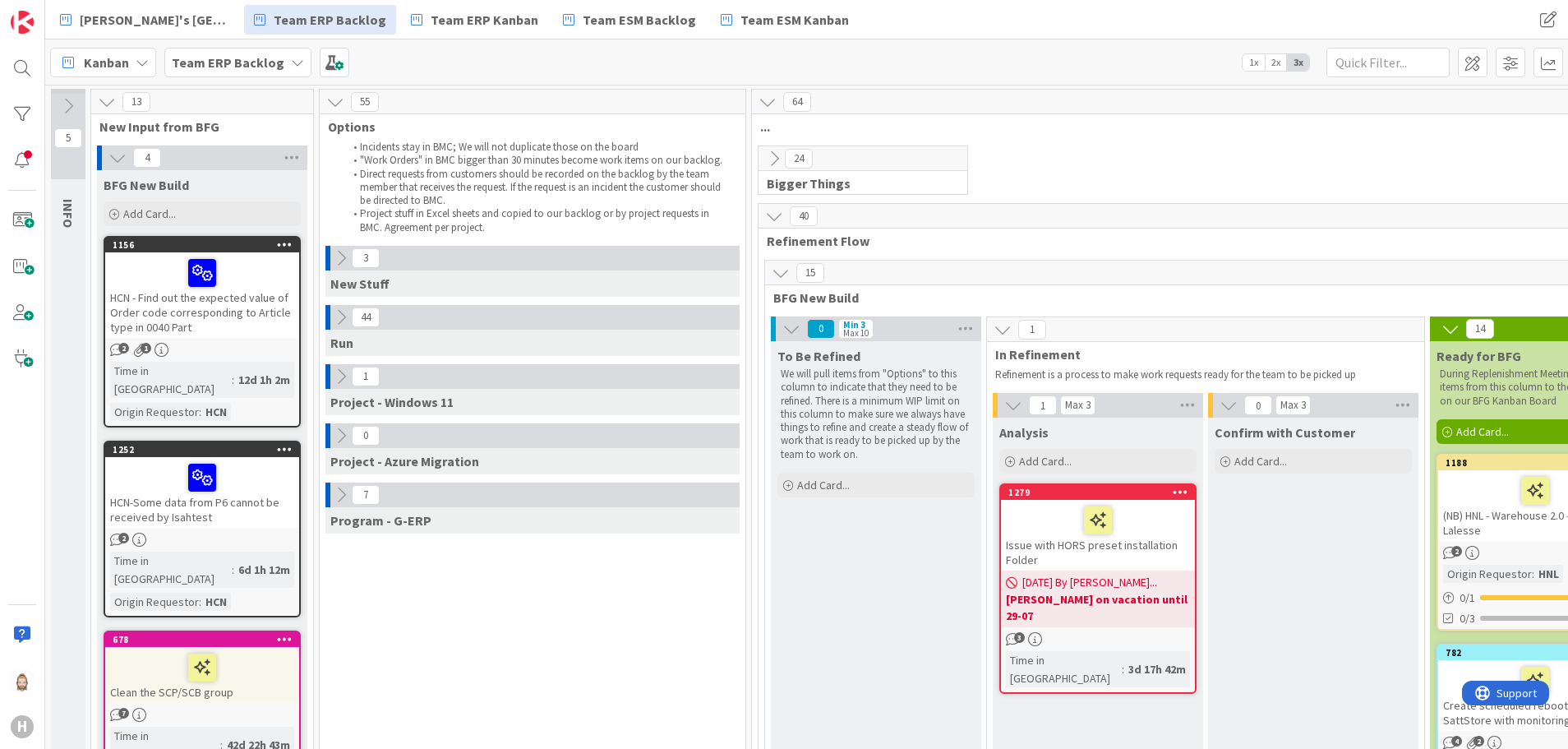 click on "Team ERP Backlog" at bounding box center [228, 62] 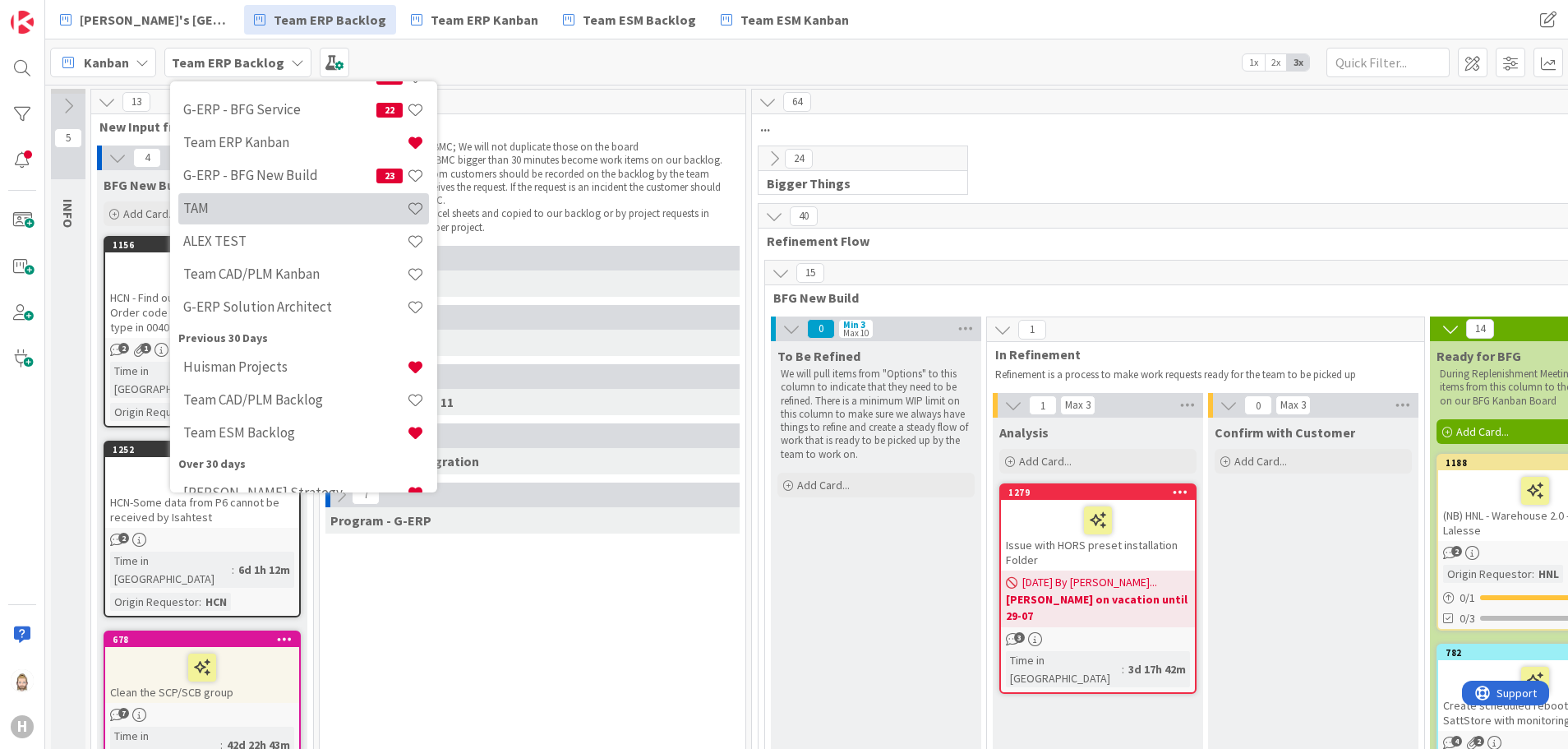 scroll, scrollTop: 245, scrollLeft: 0, axis: vertical 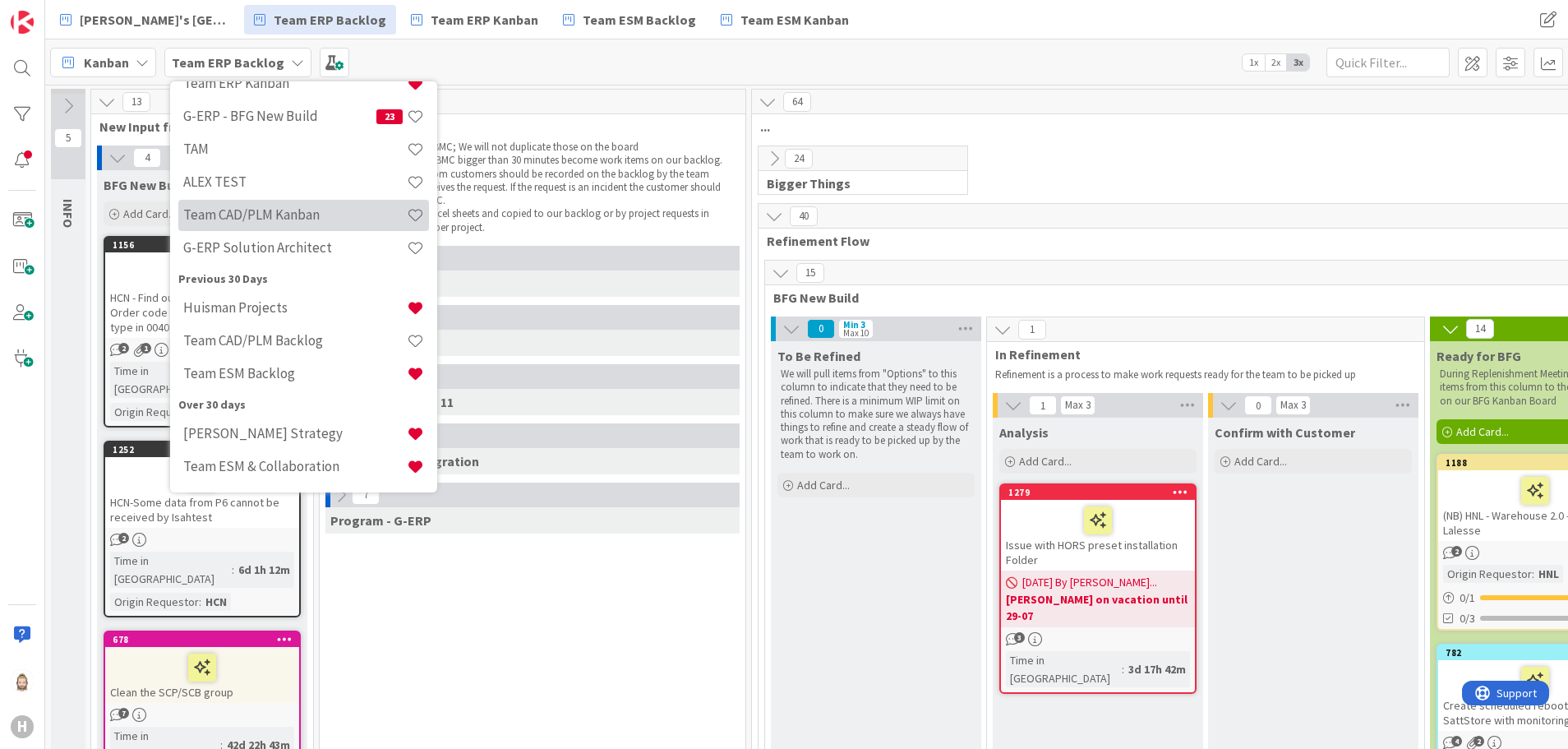 click on "Team CAD/PLM Kanban" at bounding box center [295, 215] 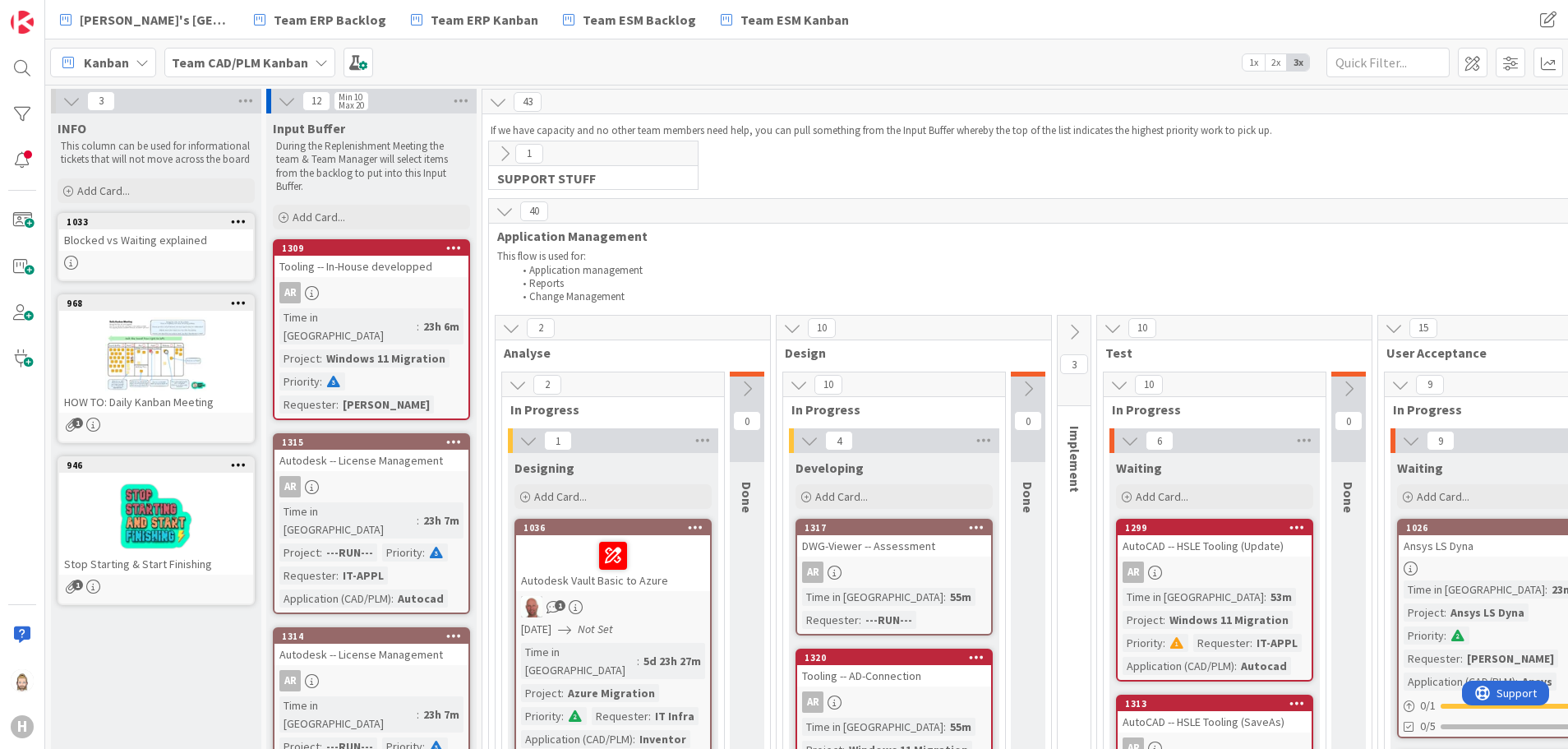 click at bounding box center (142, 62) 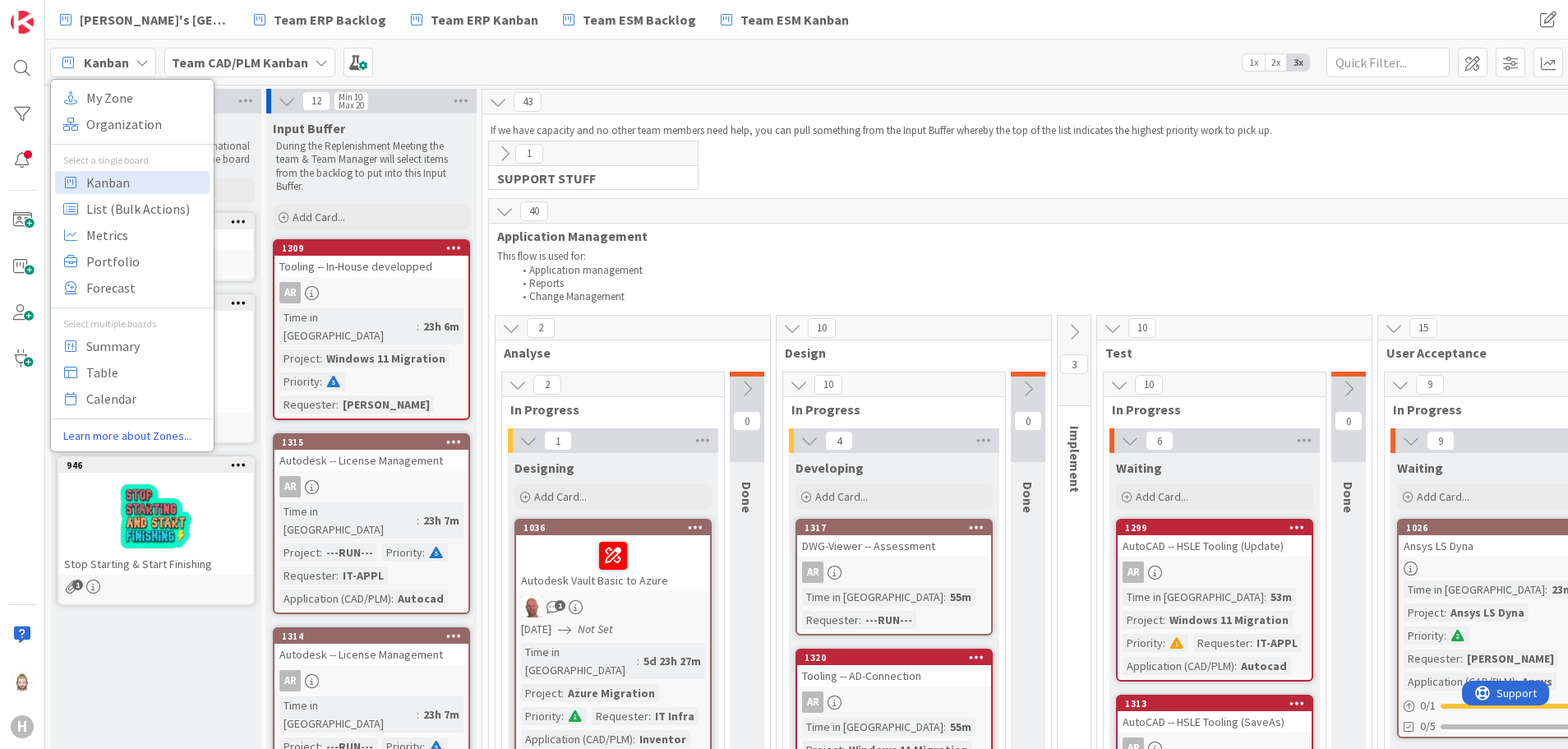 scroll, scrollTop: 0, scrollLeft: 0, axis: both 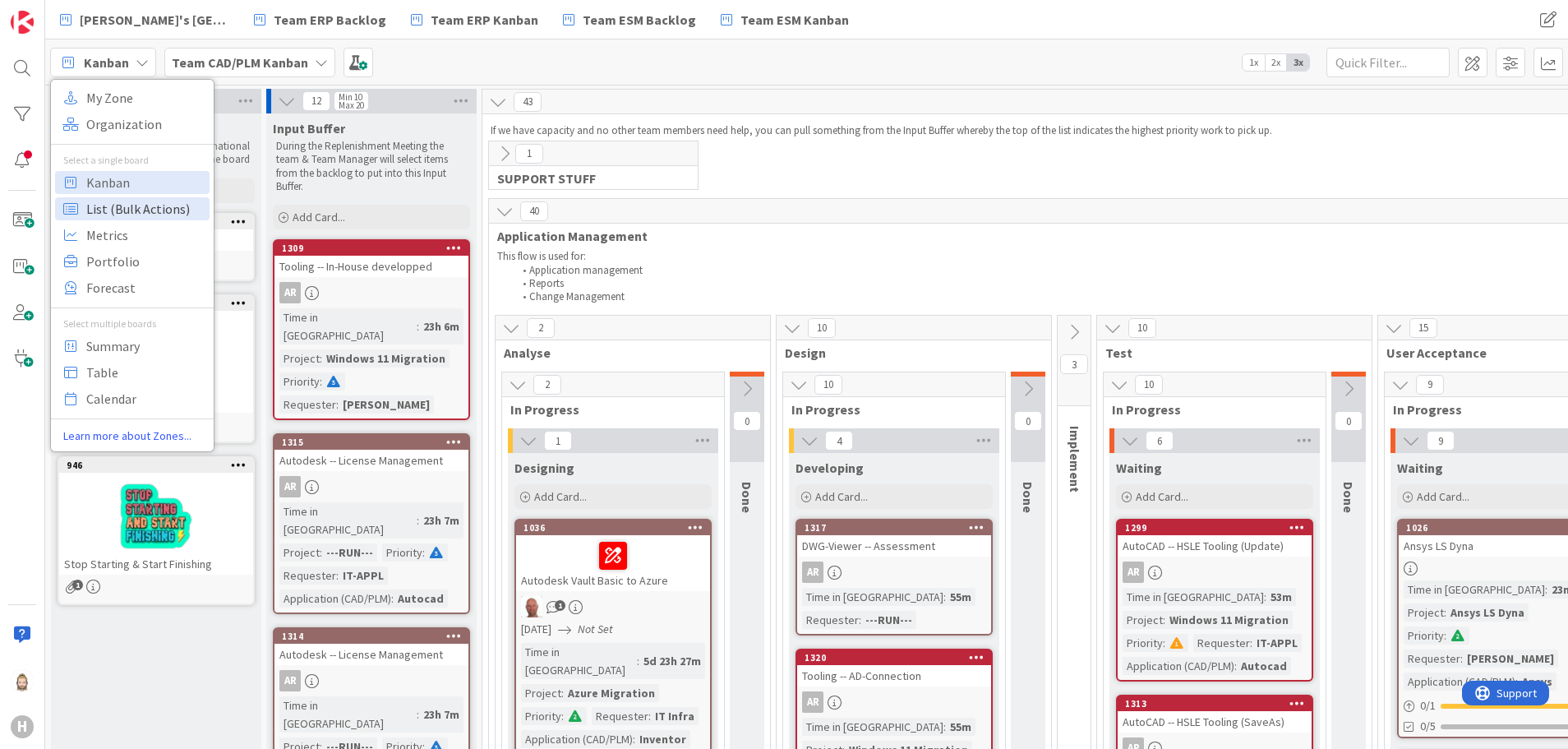 click on "List (Bulk Actions)" at bounding box center [145, 209] 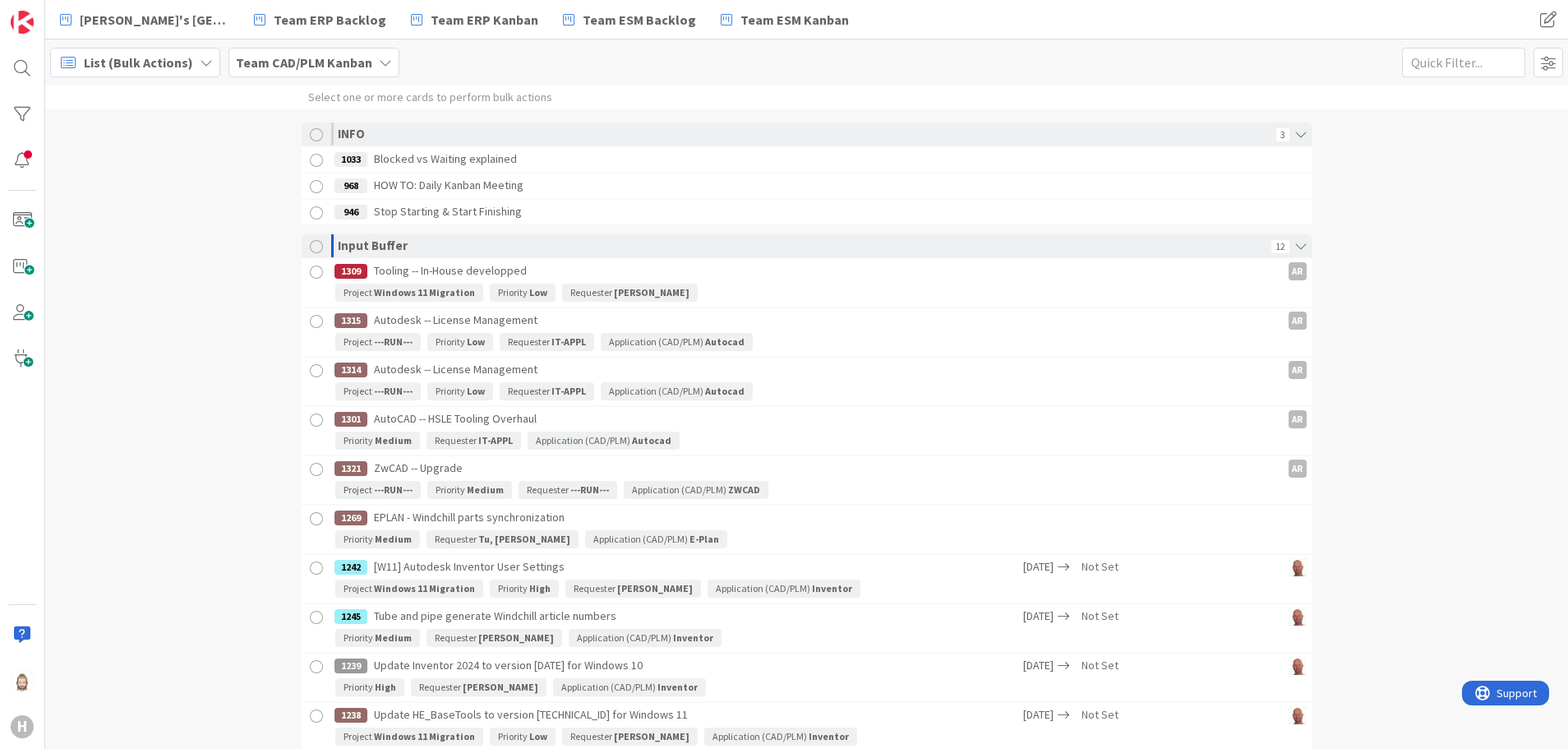 scroll, scrollTop: 0, scrollLeft: 0, axis: both 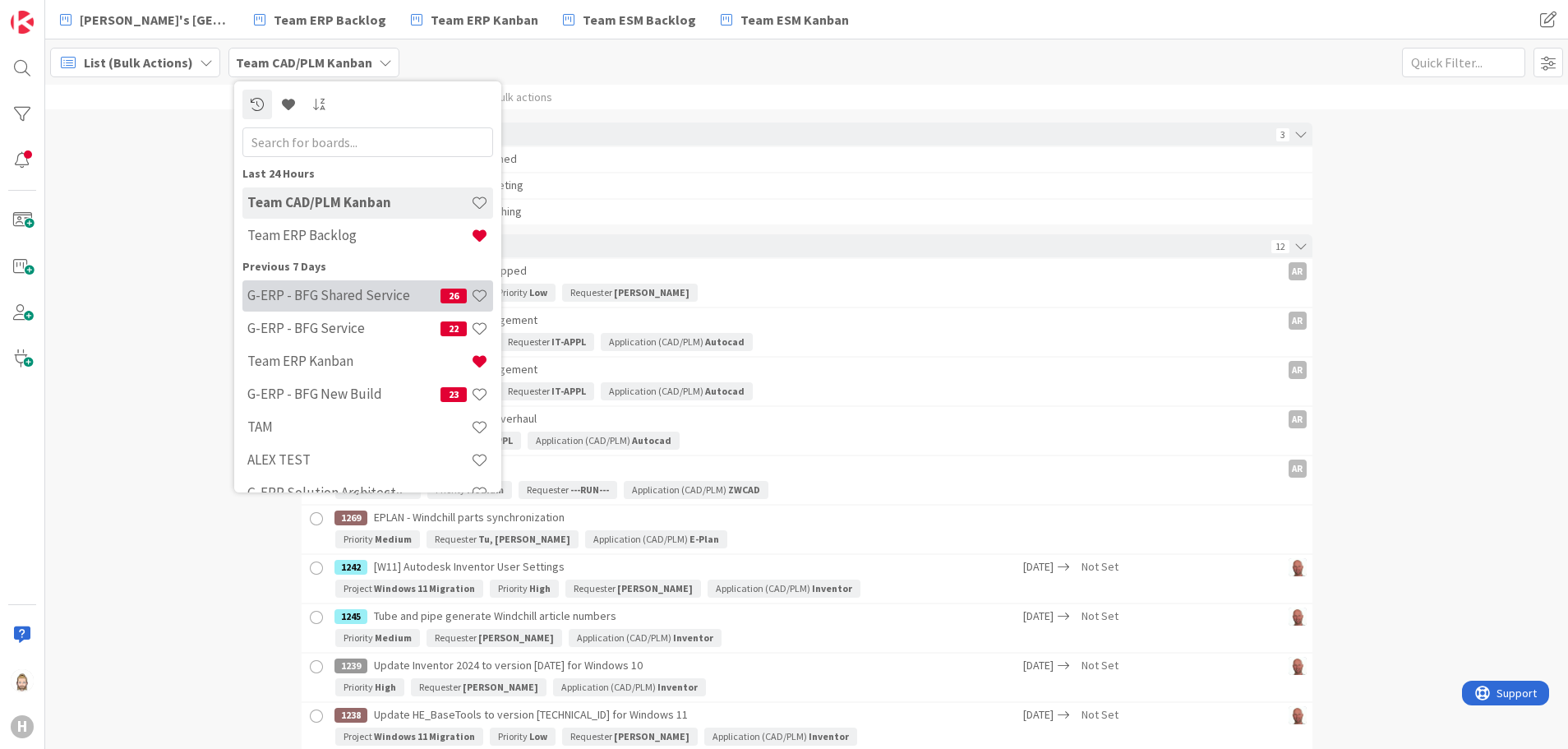 click on "G-ERP - BFG Shared Service" at bounding box center (344, 295) 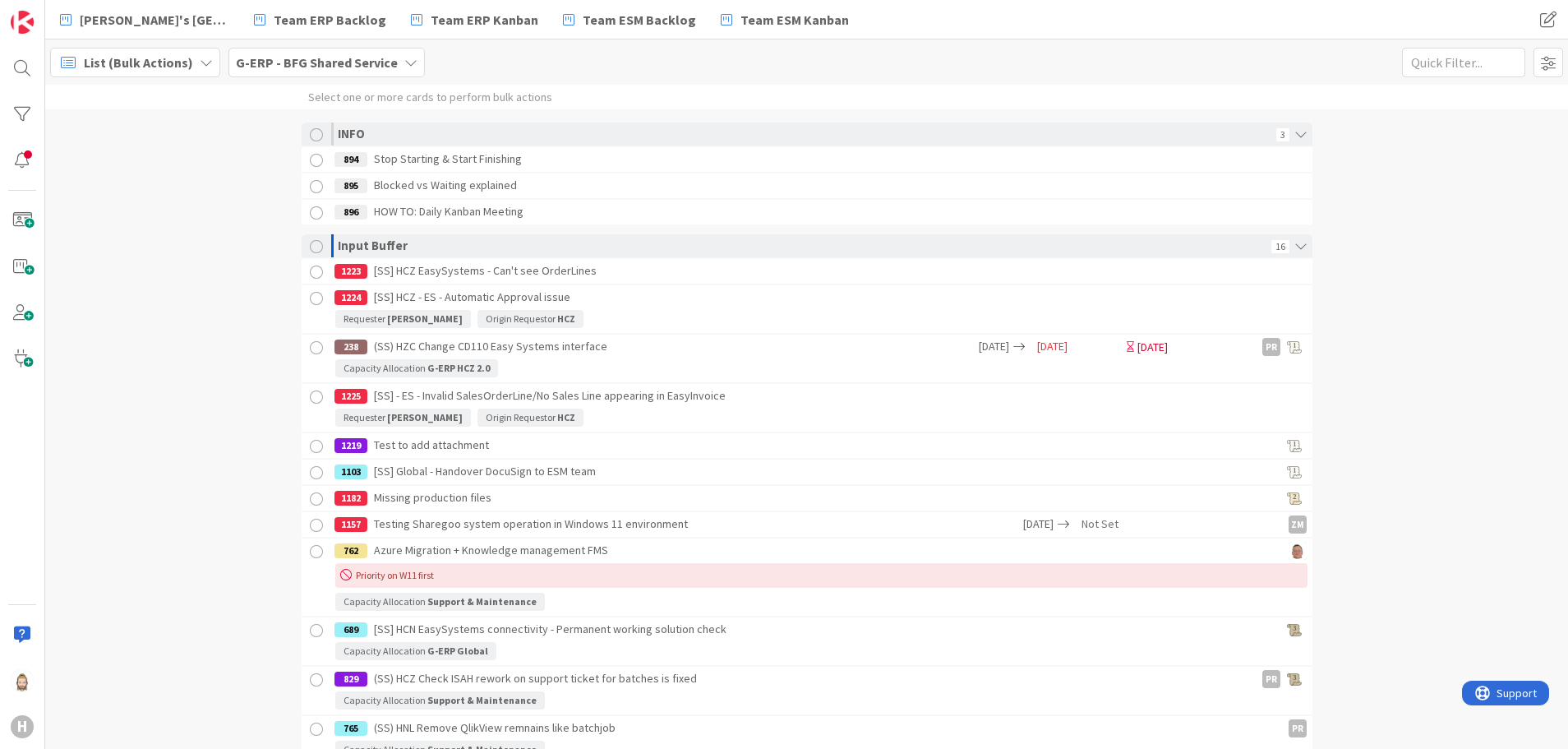 scroll, scrollTop: 0, scrollLeft: 0, axis: both 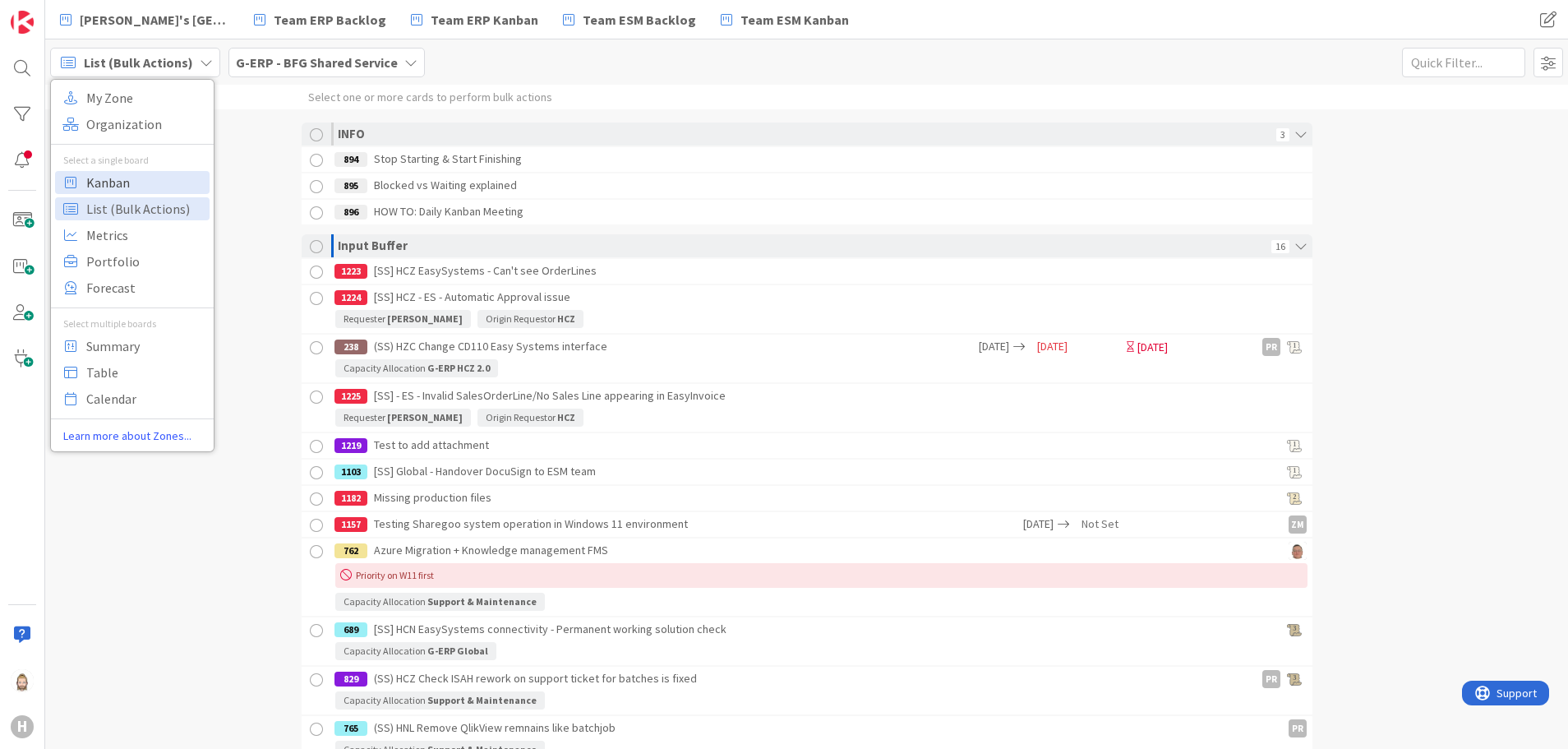 click on "Kanban" at bounding box center (145, 183) 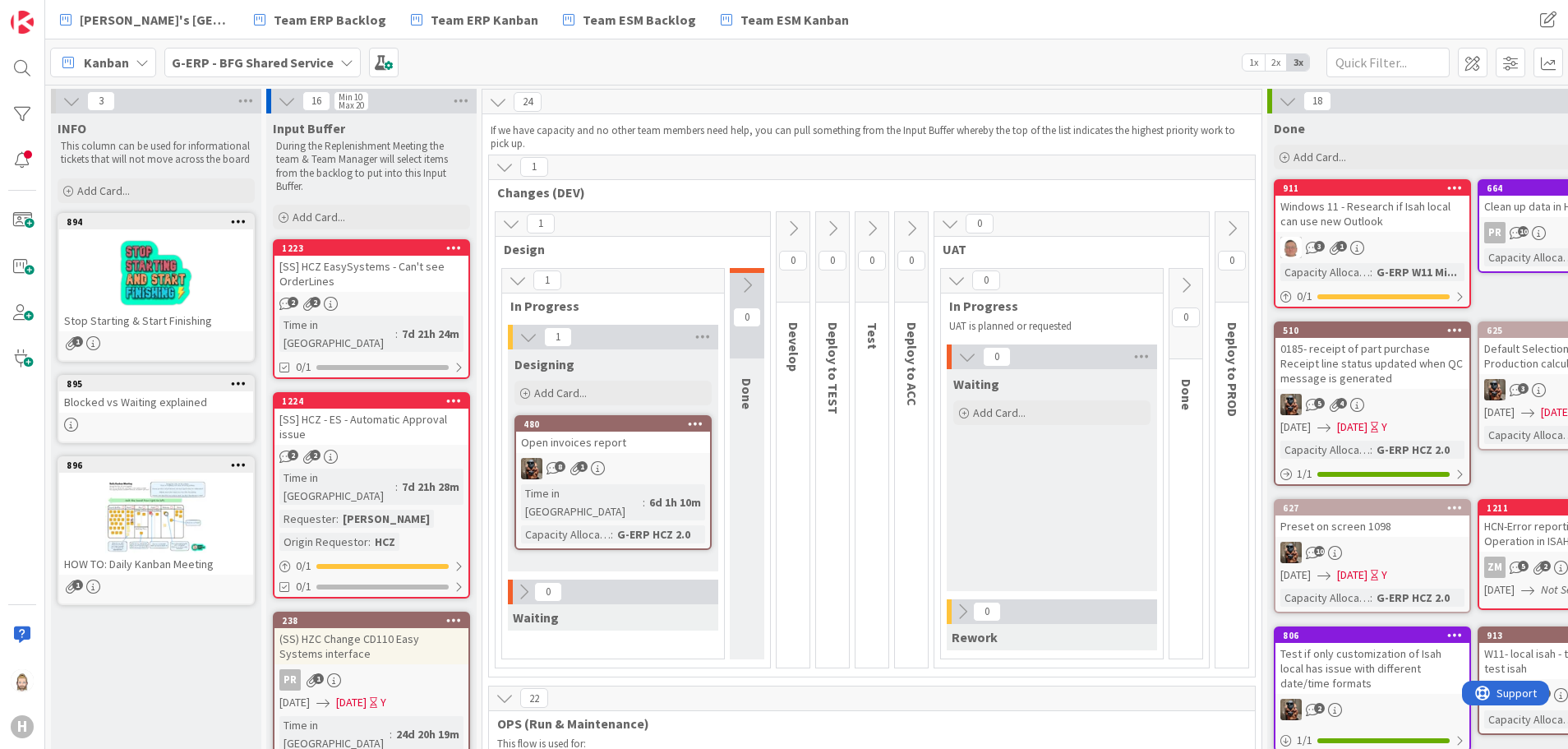 scroll, scrollTop: 0, scrollLeft: 0, axis: both 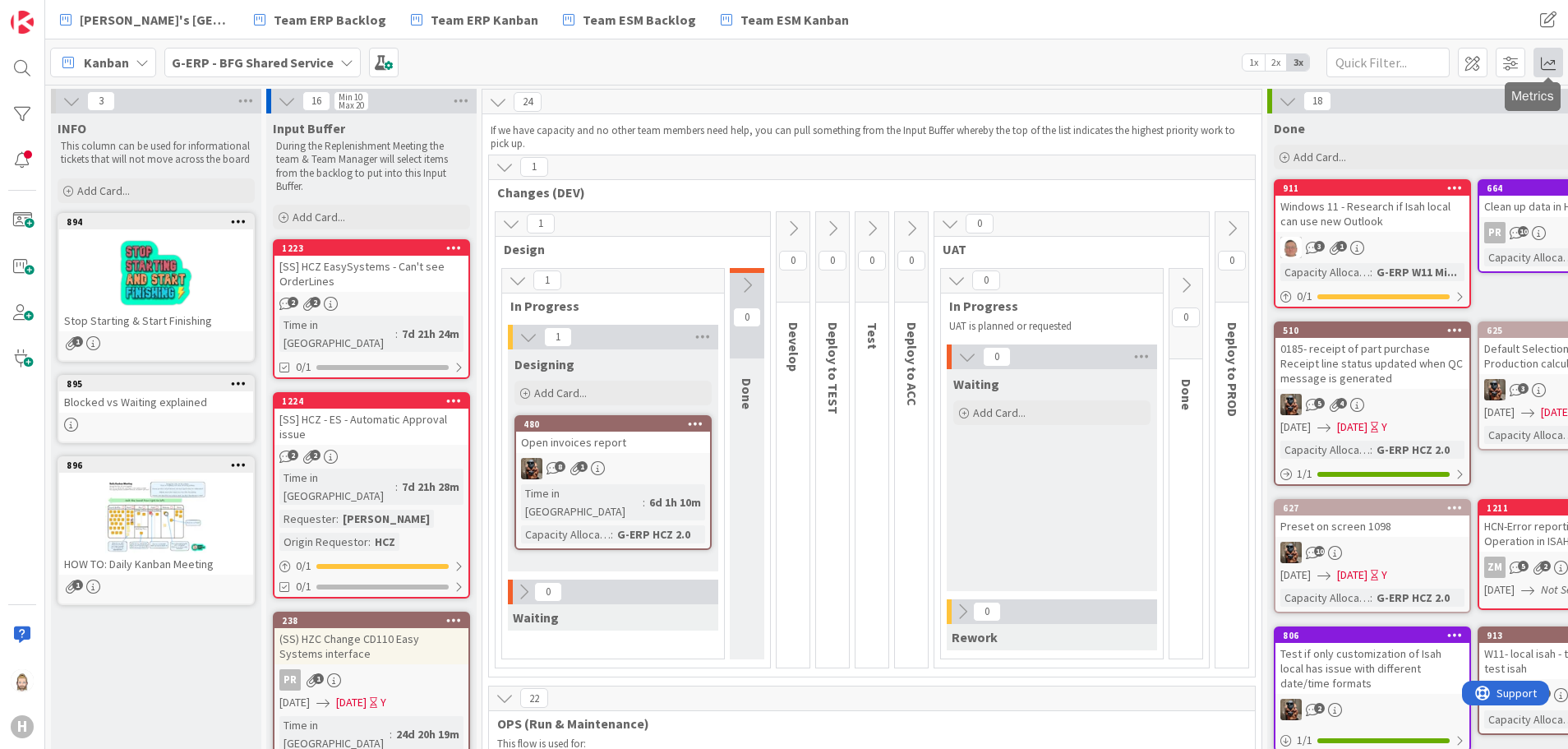 click at bounding box center [1548, 62] 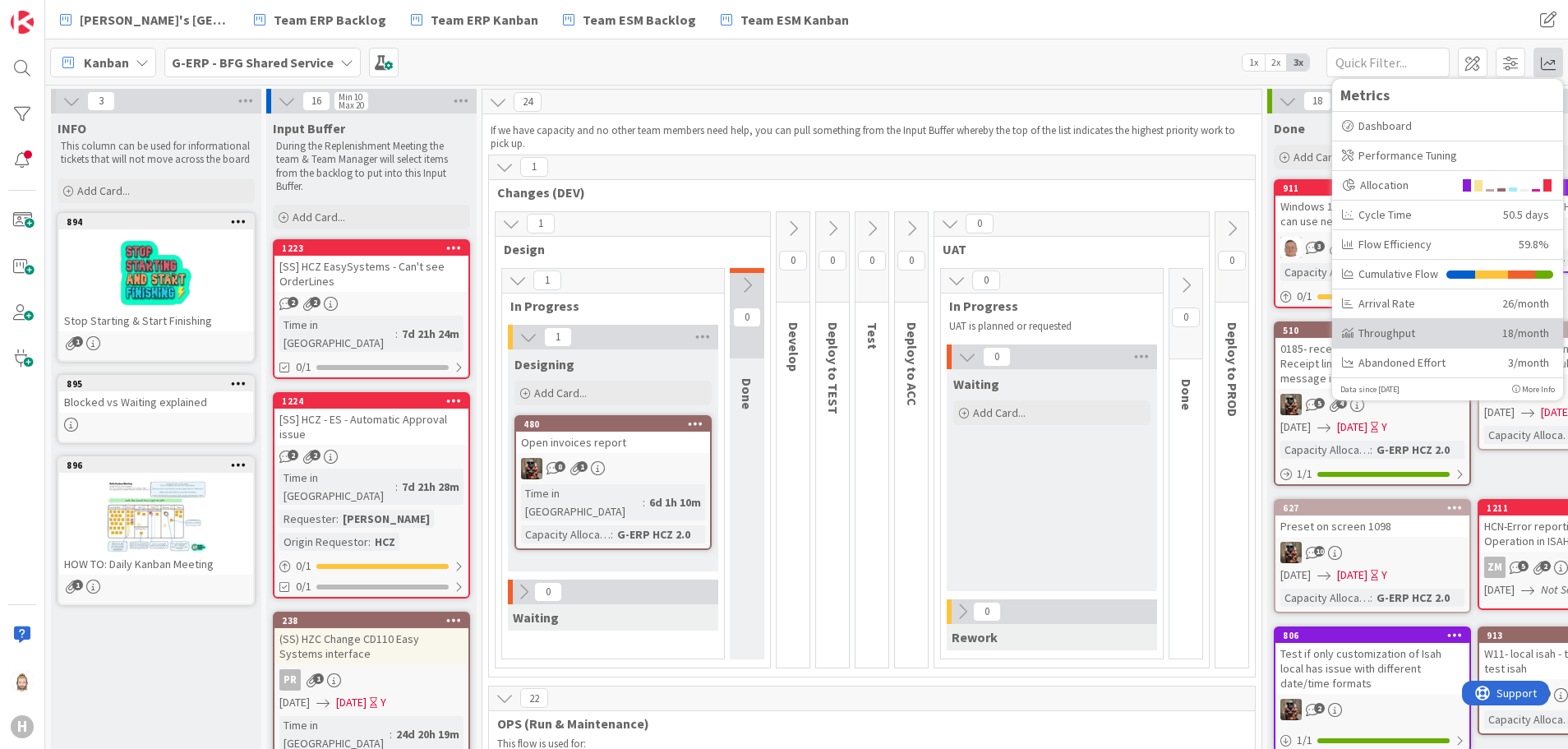 click on "Throughput" at bounding box center (1416, 333) 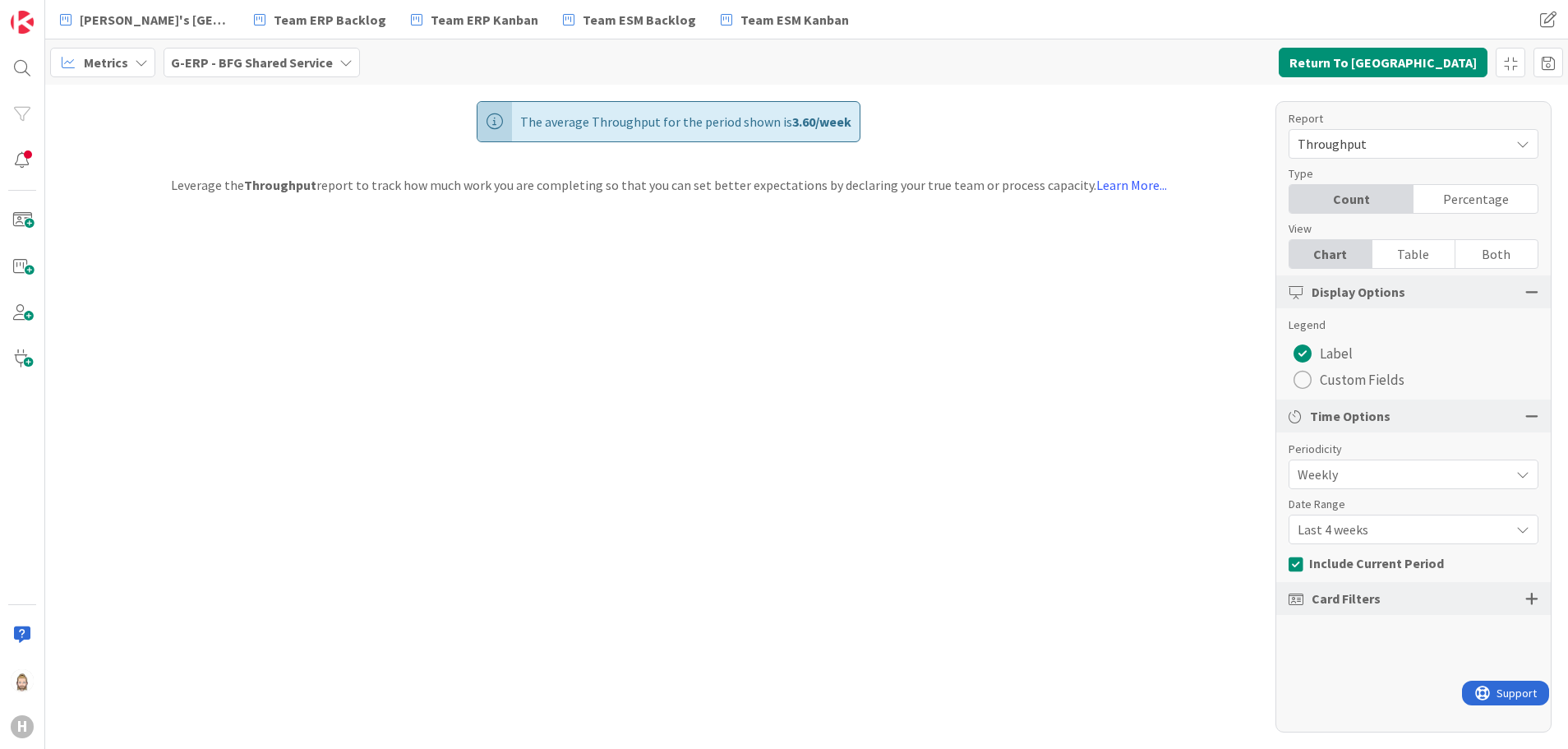scroll, scrollTop: 0, scrollLeft: 0, axis: both 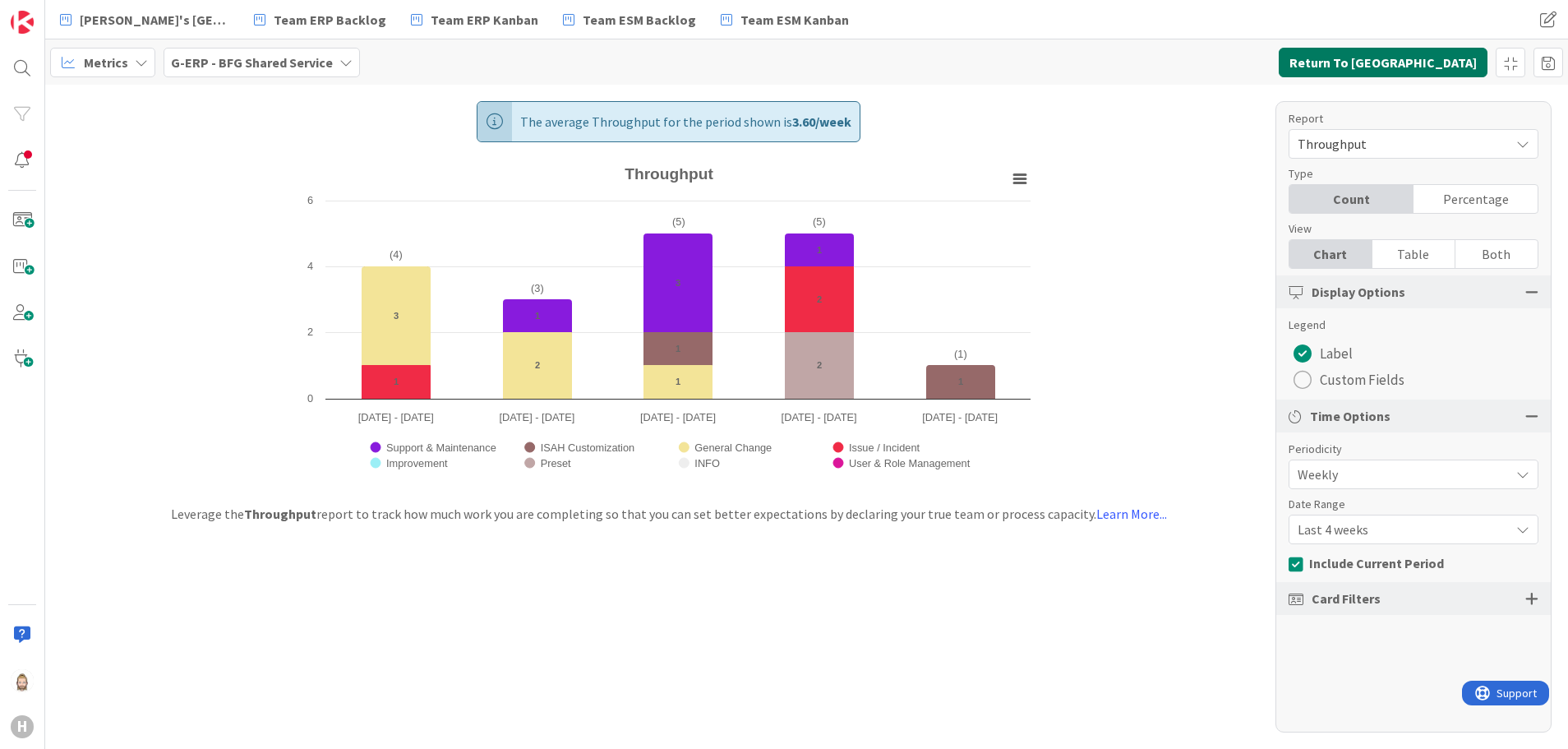 click on "Return To [GEOGRAPHIC_DATA]" at bounding box center (1383, 62) 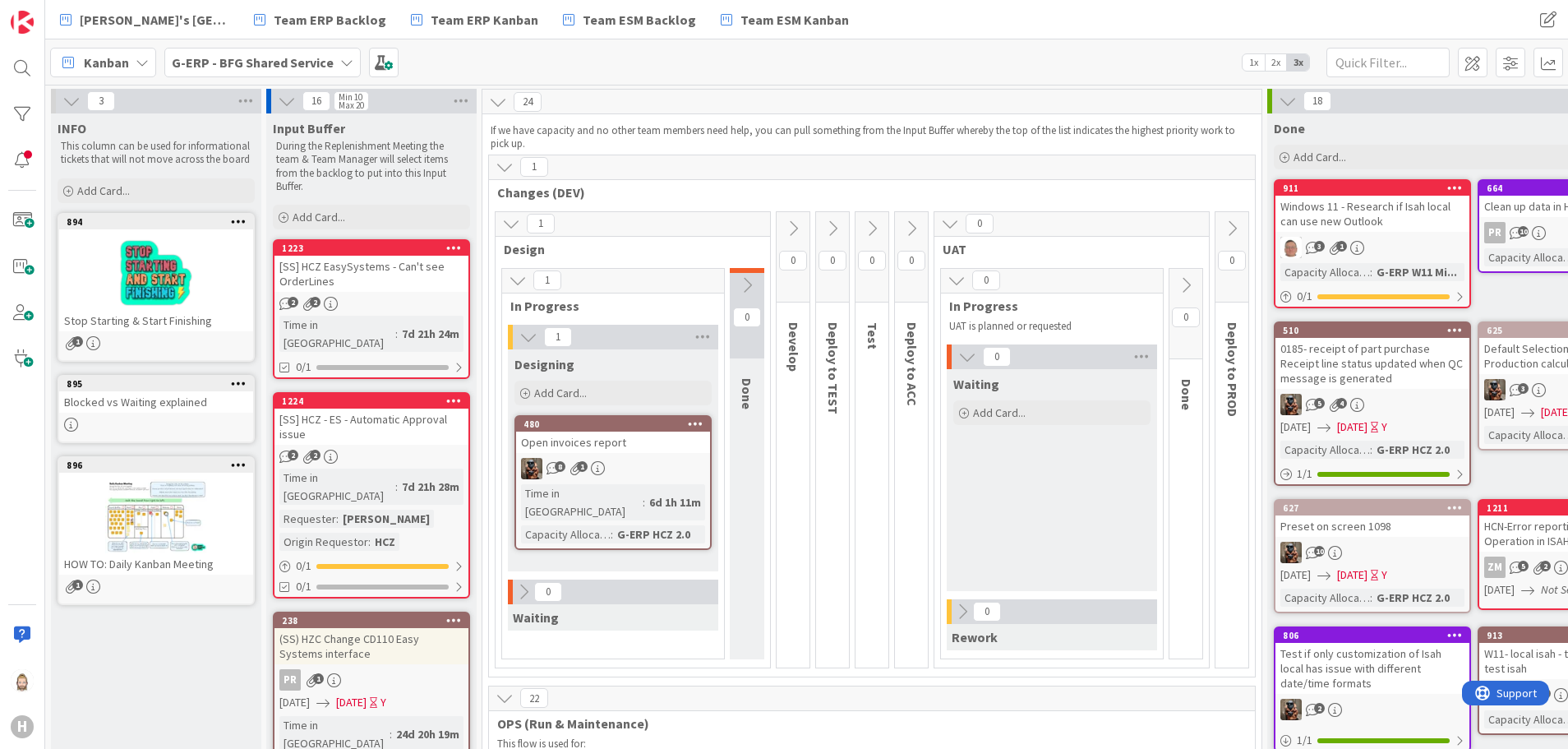 scroll, scrollTop: 0, scrollLeft: 0, axis: both 